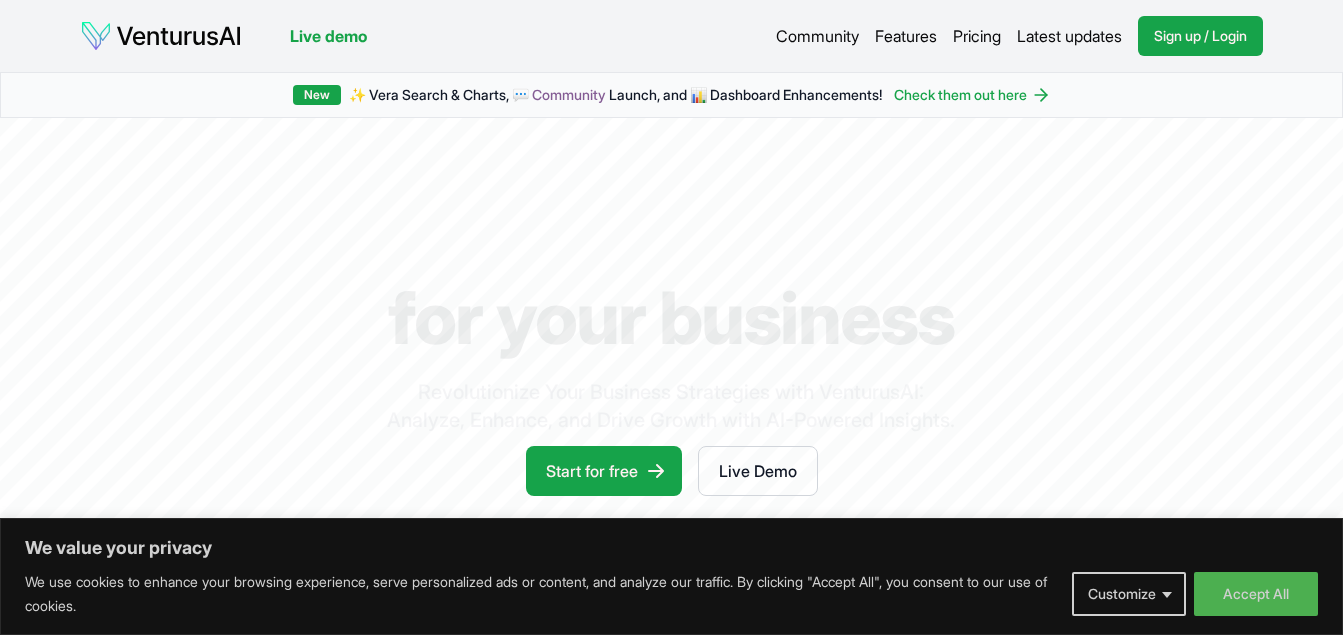 scroll, scrollTop: 0, scrollLeft: 0, axis: both 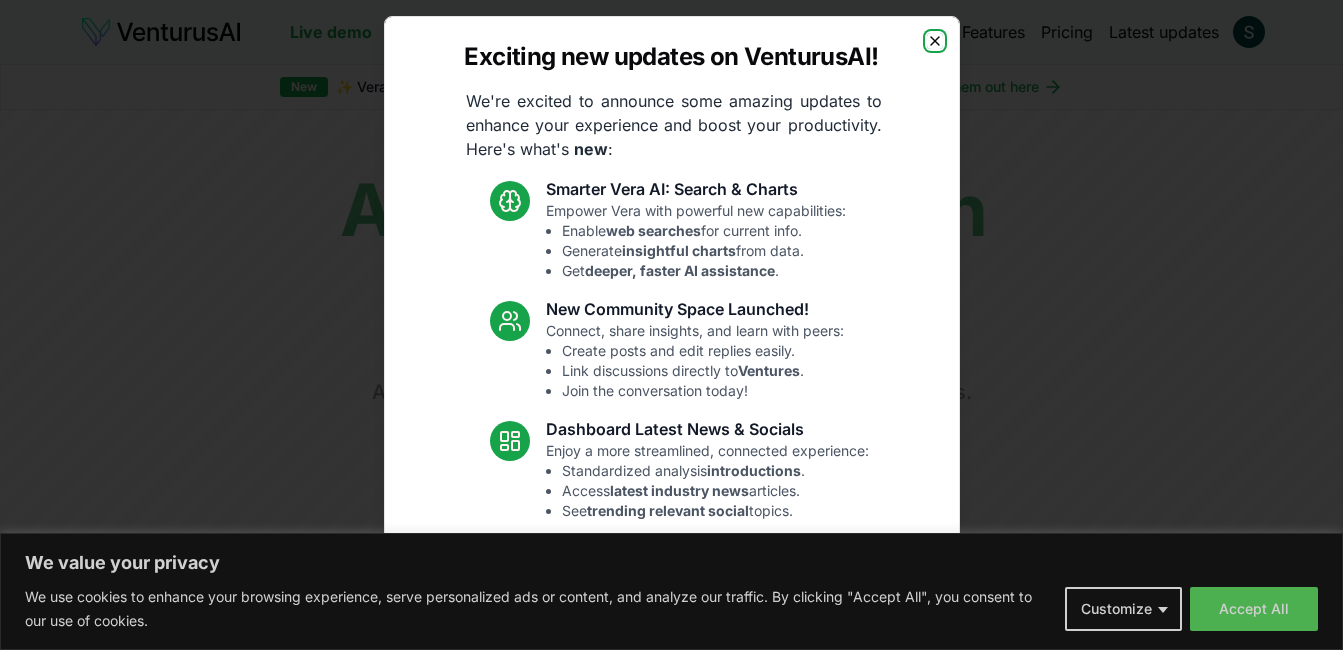 click 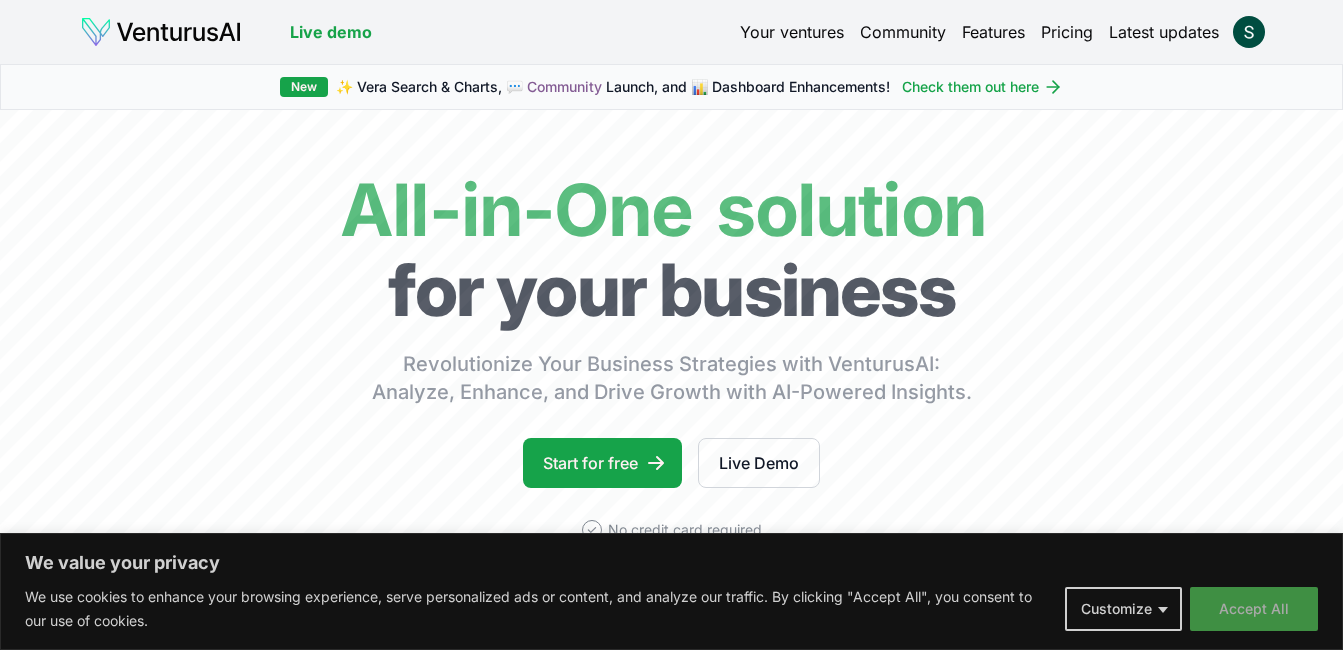 click on "Accept All" at bounding box center (1254, 609) 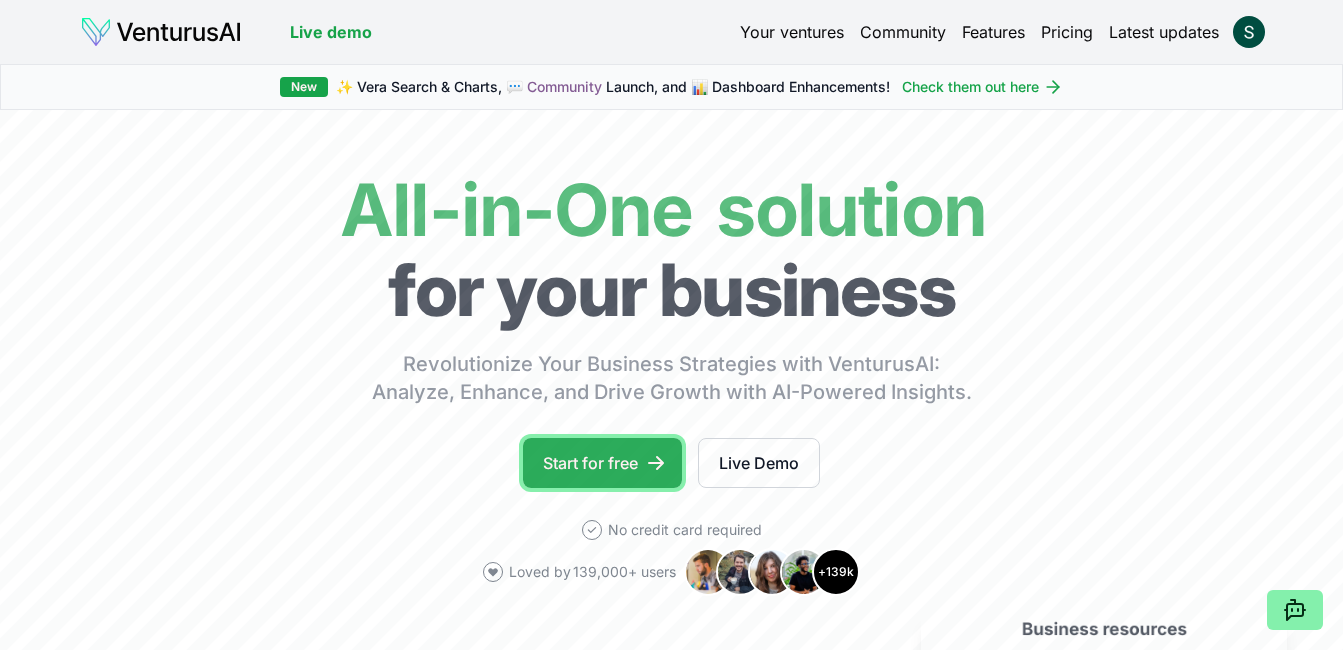 click on "Start for free" at bounding box center [602, 463] 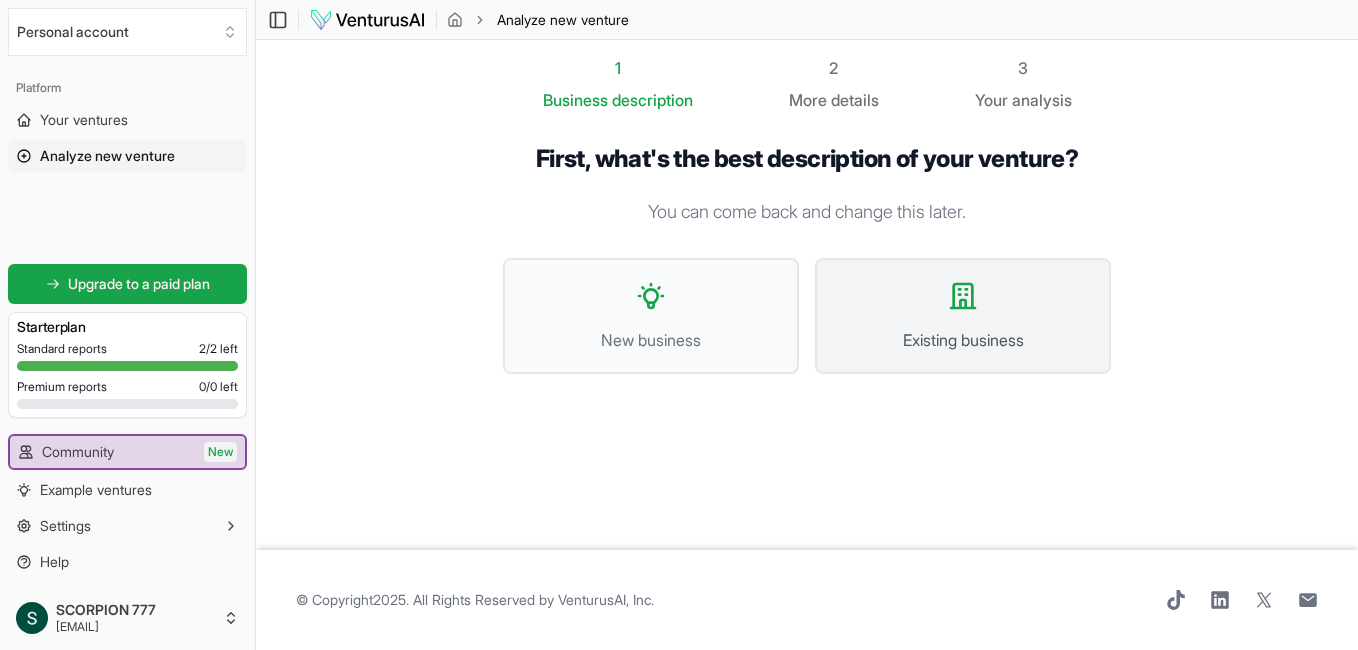 click on "Existing business" at bounding box center [963, 316] 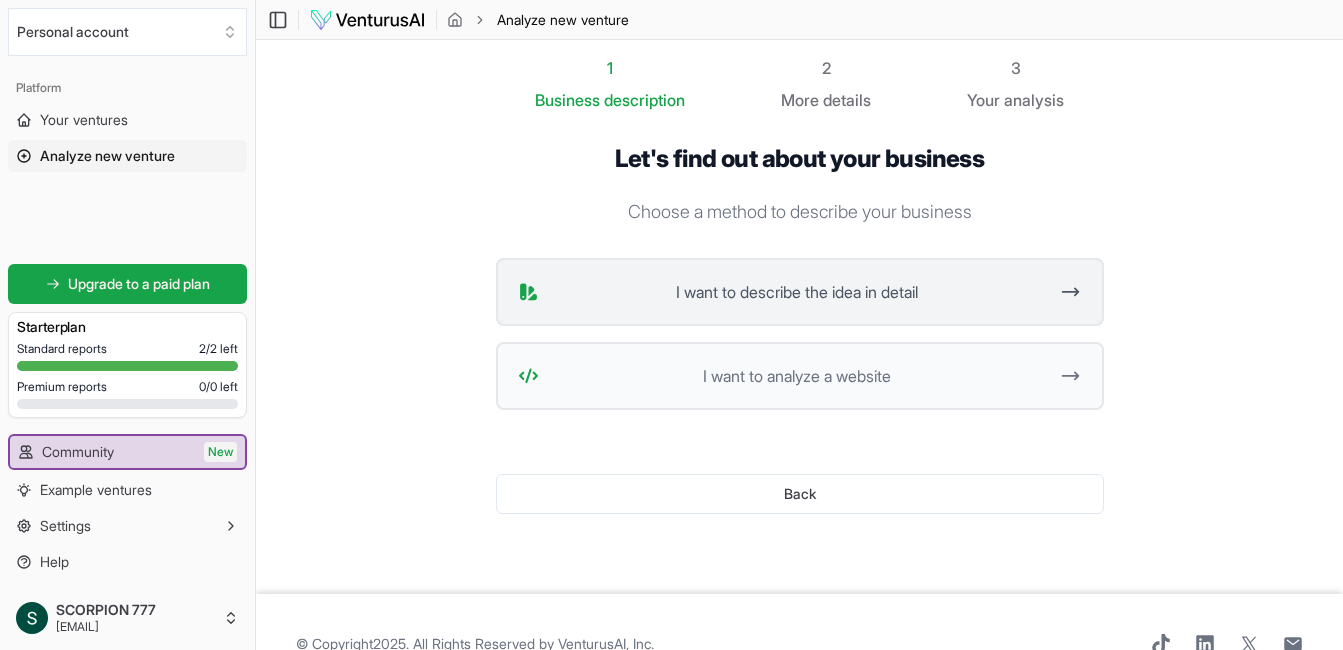 click on "I want to describe the idea in detail" at bounding box center [800, 292] 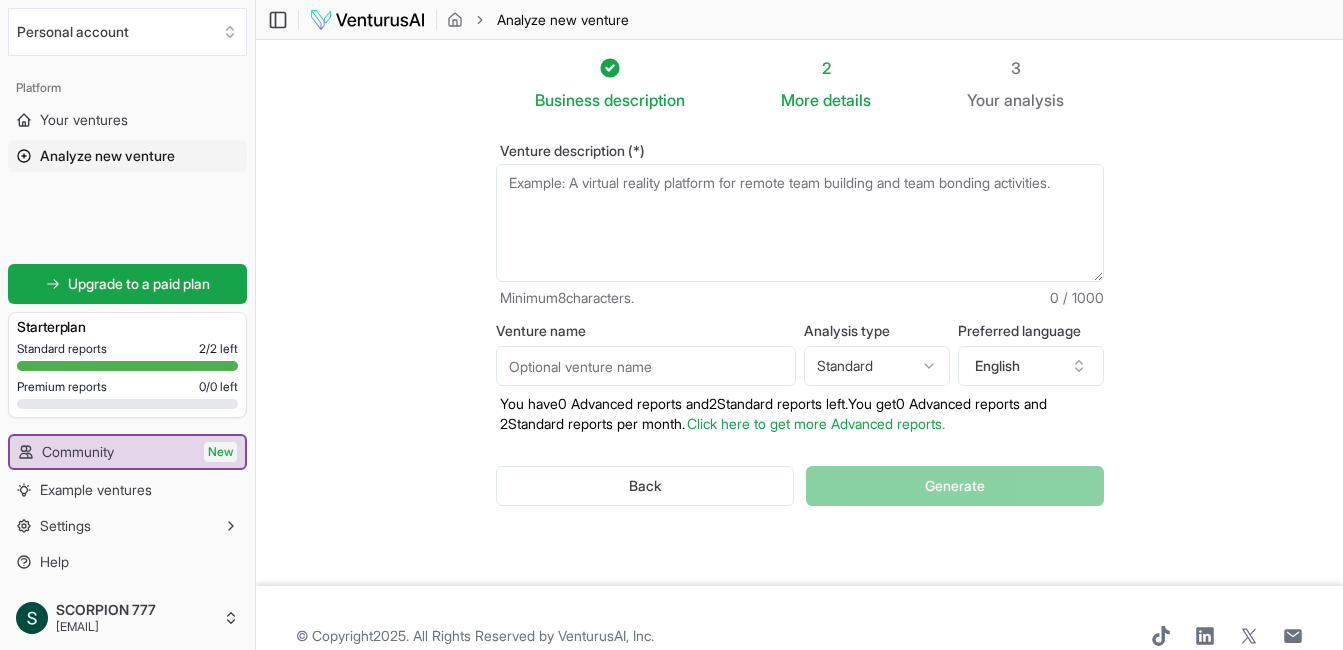 click on "Venture description (*)" at bounding box center (800, 223) 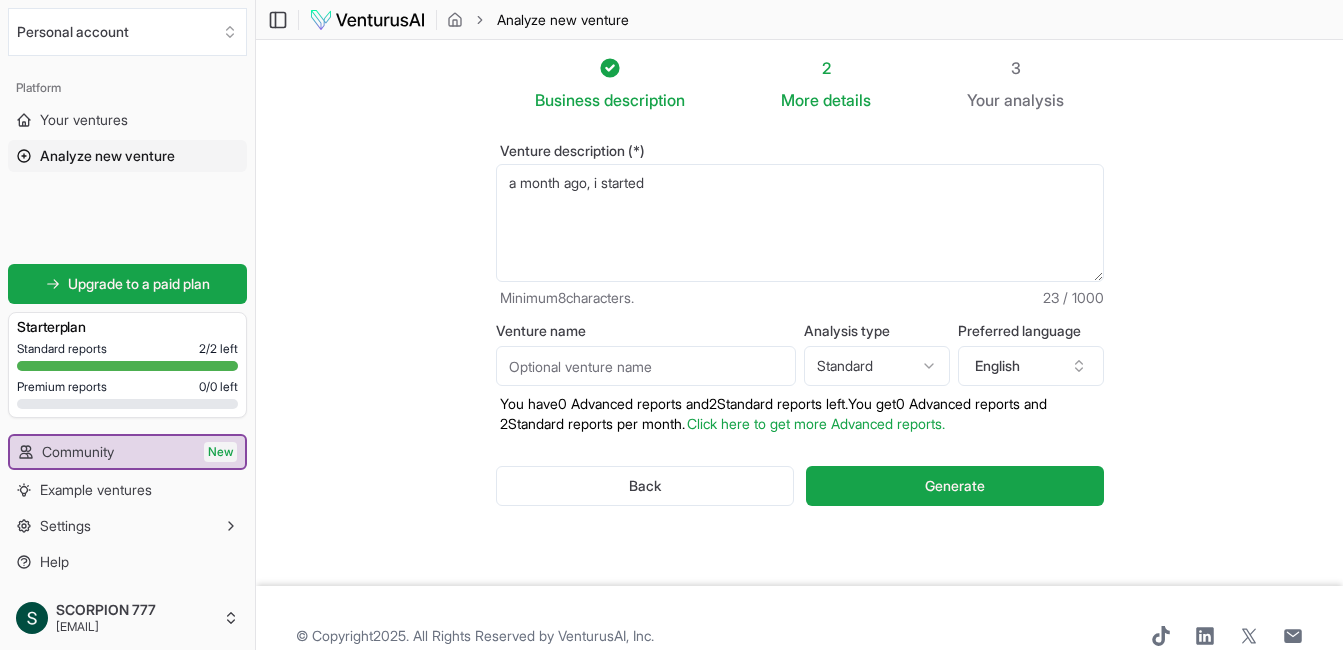 click on "a month ago i started" at bounding box center [800, 223] 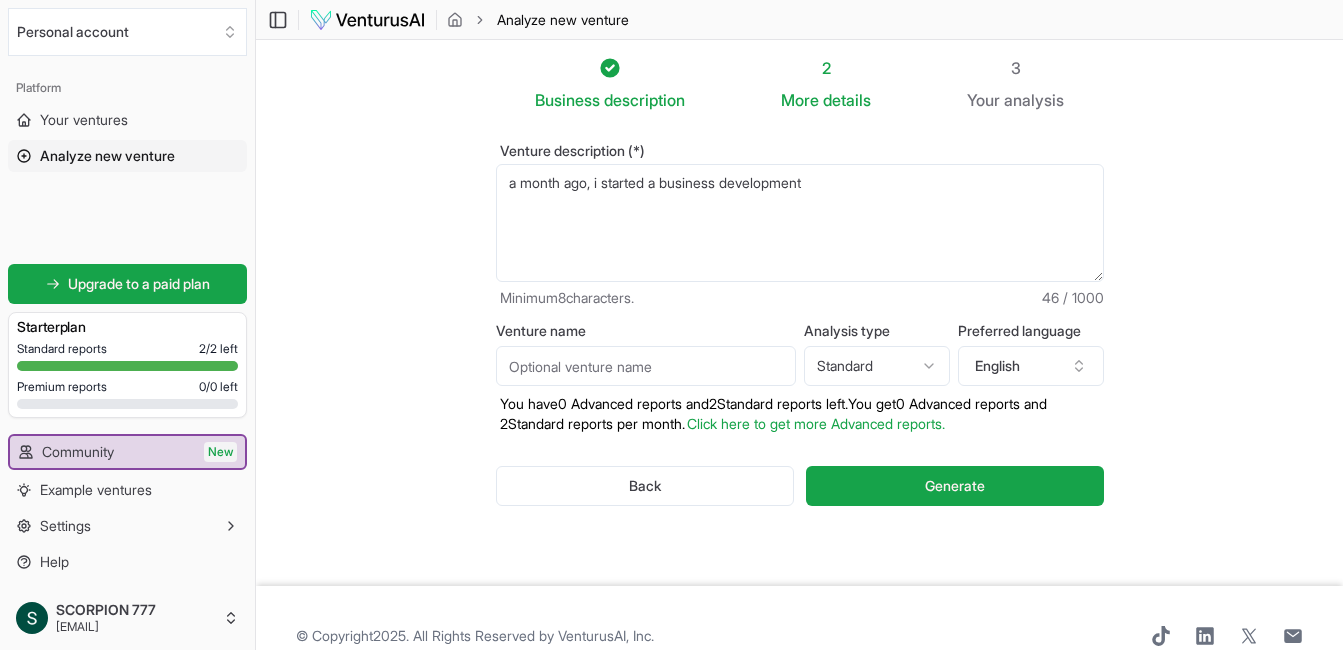 click on "a month ago, i started a business deelopment" at bounding box center (800, 223) 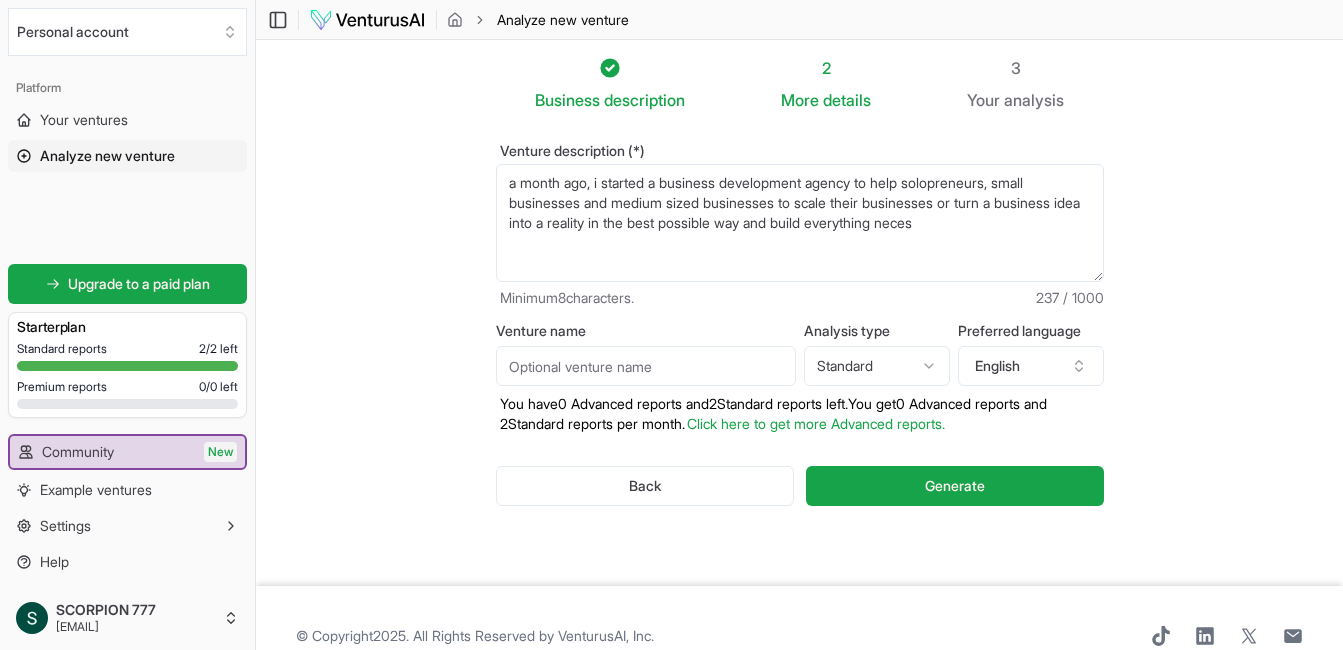 click on "a month ago, i started a business development agency to help solopreneurs, small businesses and medium sized businesses to scale their businesses or turn a business idea into a reality in the best possible way and build eerything neces" at bounding box center (800, 223) 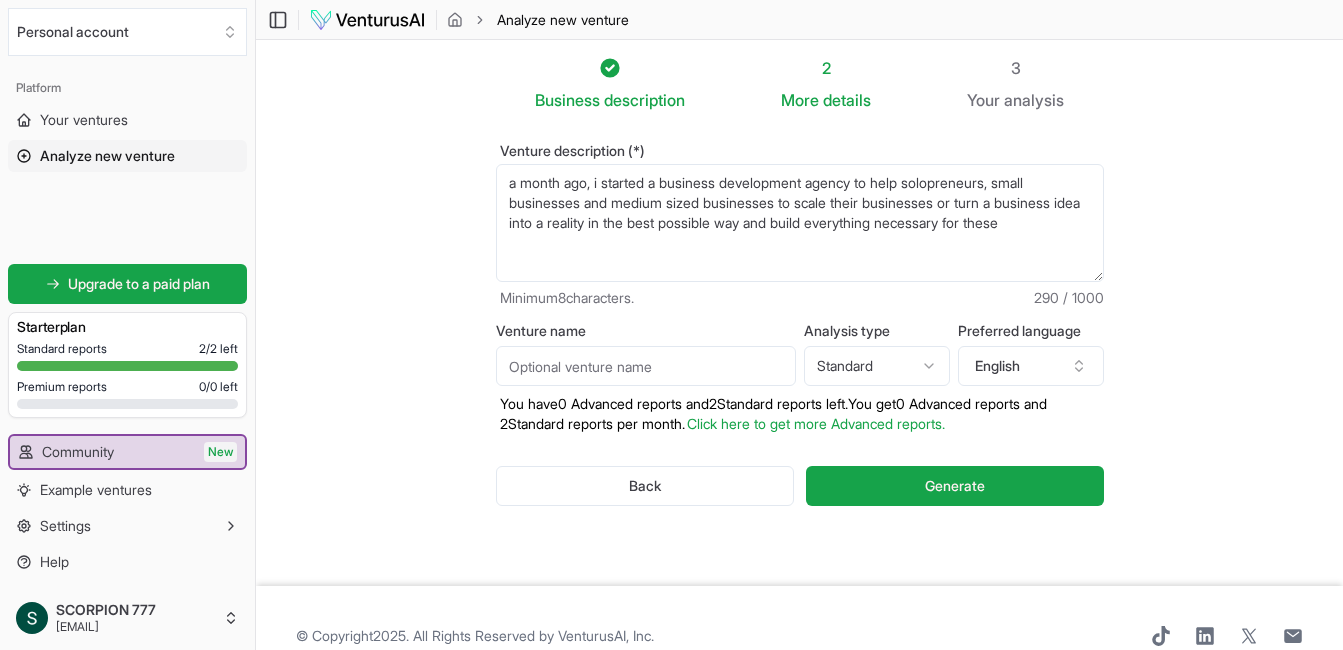 click on "a month ago, i started a business development agency to help solopreneurs, small businesses and medium sized businesses to scale their businesses or turn a business idea into a reality in the best possible way and build eerything neces" at bounding box center (800, 223) 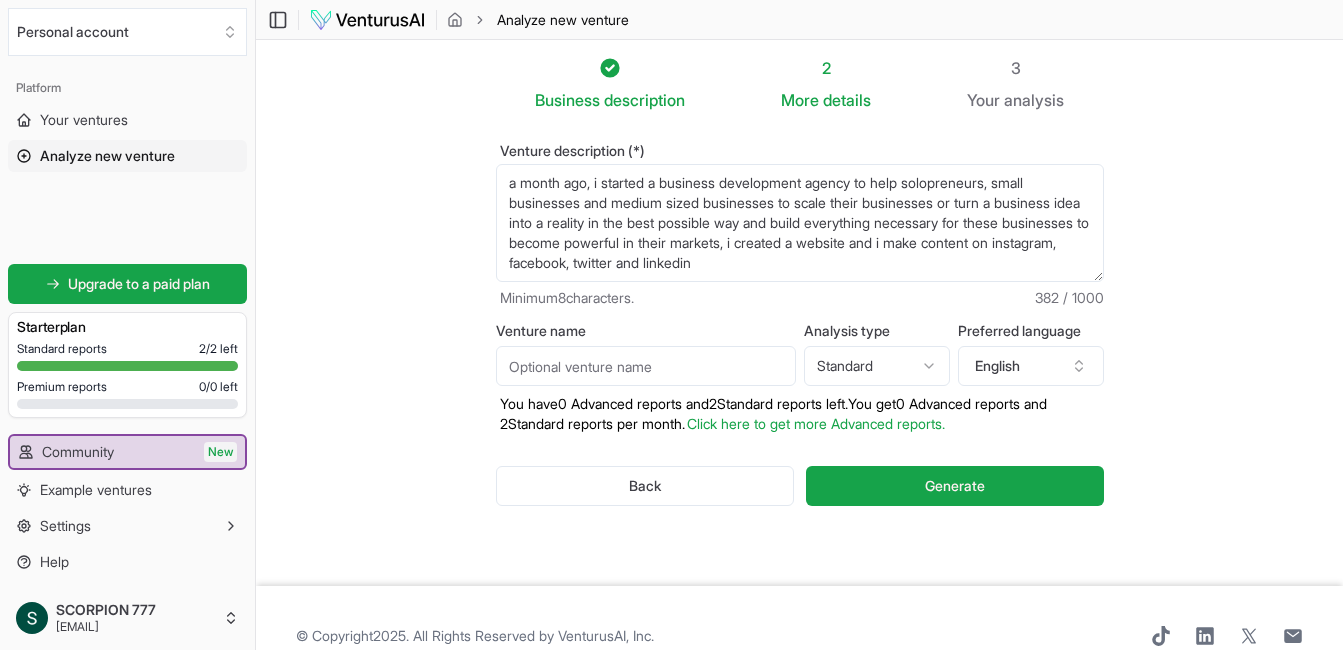 click on "a month ago, i started a business development agency to help solopreneurs, small businesses and medium sized businesses to scale their businesses or turn a business idea into a reality in the best possible way and build eerything neces" at bounding box center [800, 223] 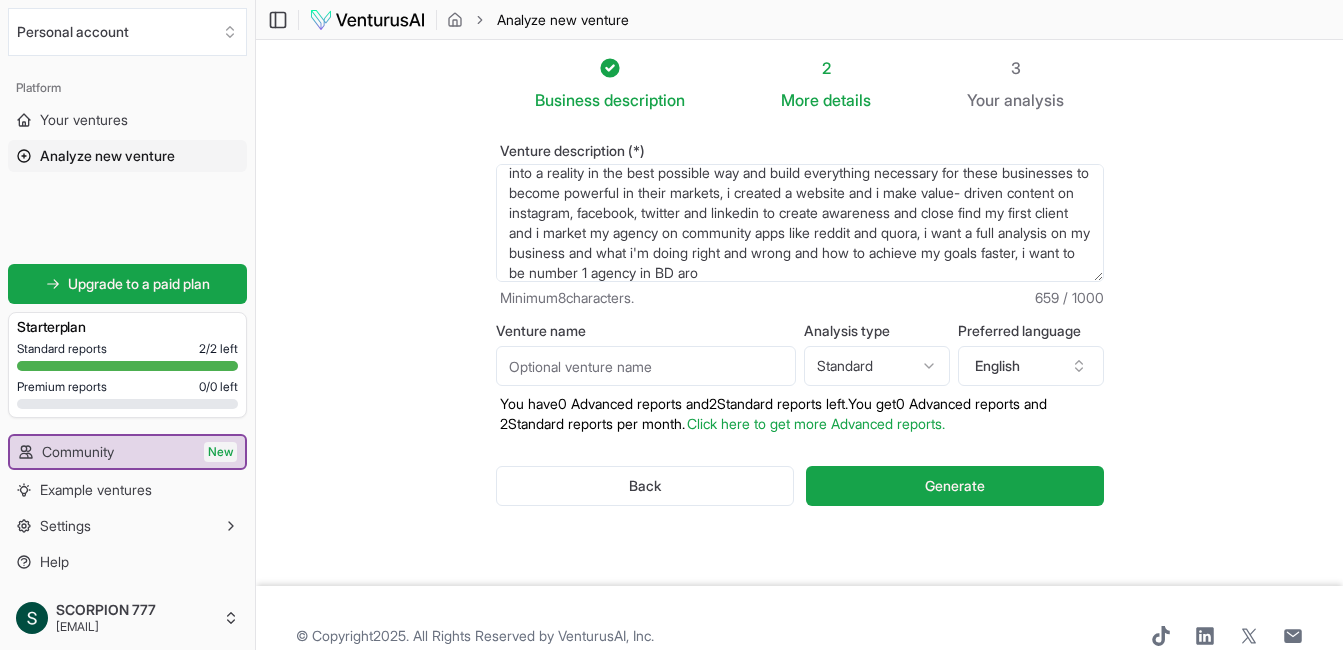 scroll, scrollTop: 70, scrollLeft: 0, axis: vertical 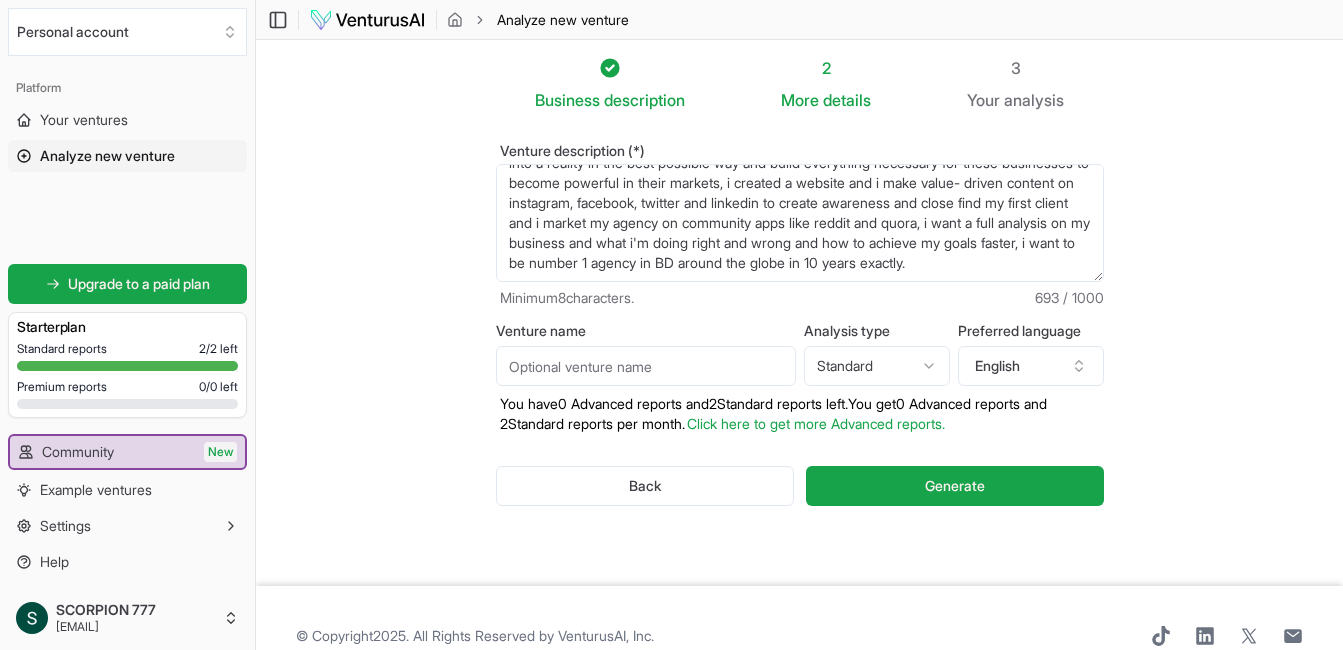 type on "a month ago, i started a business development agency to help solopreneurs, small businesses and medium sized businesses to scale their businesses or turn a business idea into a reality in the best possible way and build everything necessary for these businesses to become powerful in their markets, i created a website and i make value- driven content on instagram, facebook, twitter and linkedin to create awareness and close find my first client and i market my agency on community apps like reddit and quora, i want a full analysis on my business and what i'm doing right and wrong and how to achieve my goals faster, i want to be number 1 agency in BD around the globe in 10 years exactly." 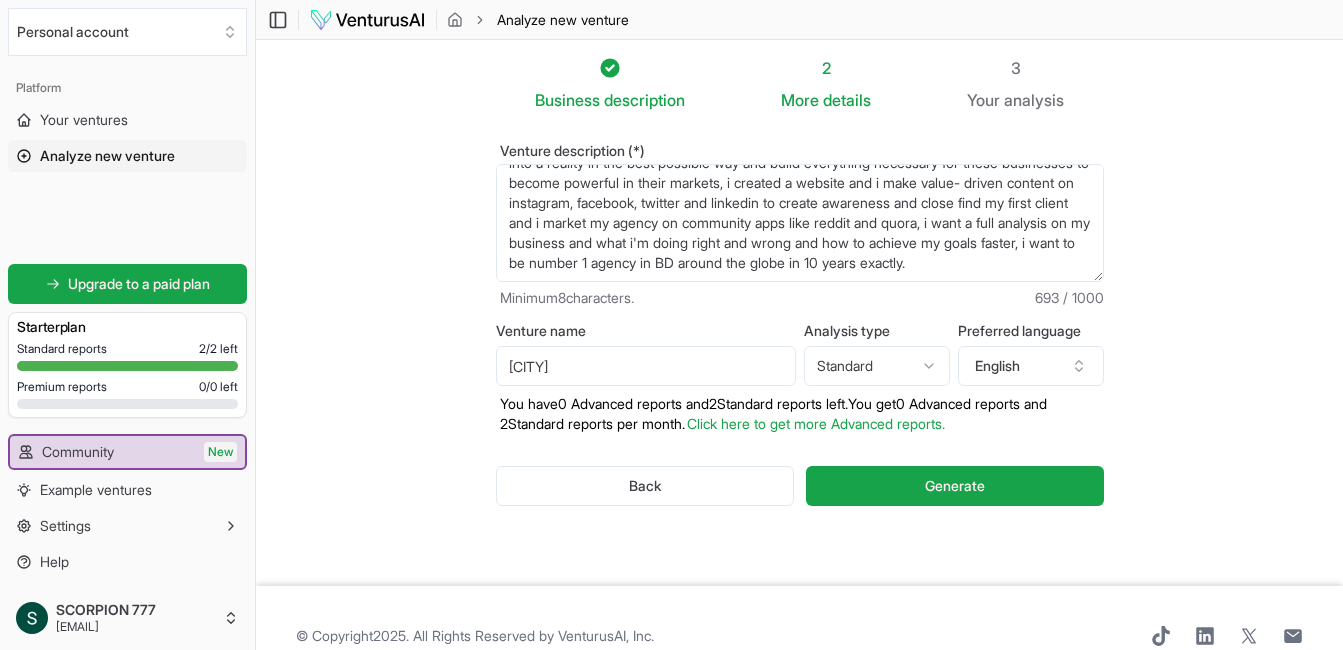 click on "[CITY]" at bounding box center [646, 366] 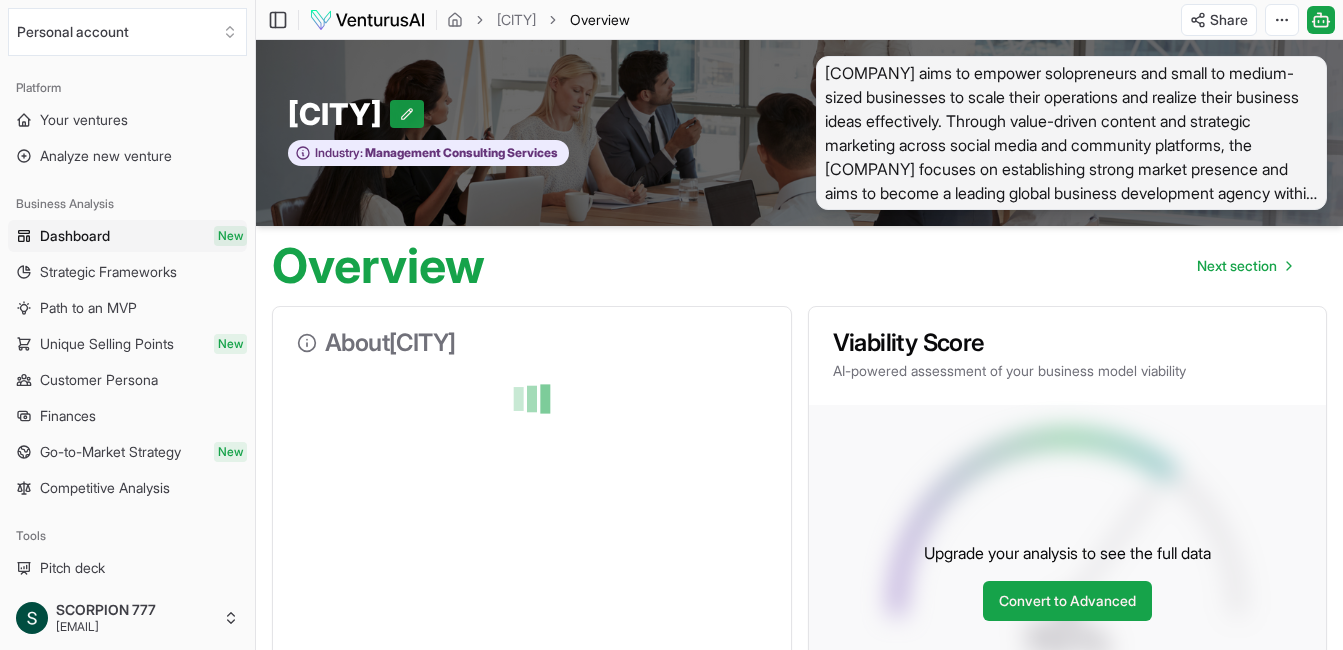 click 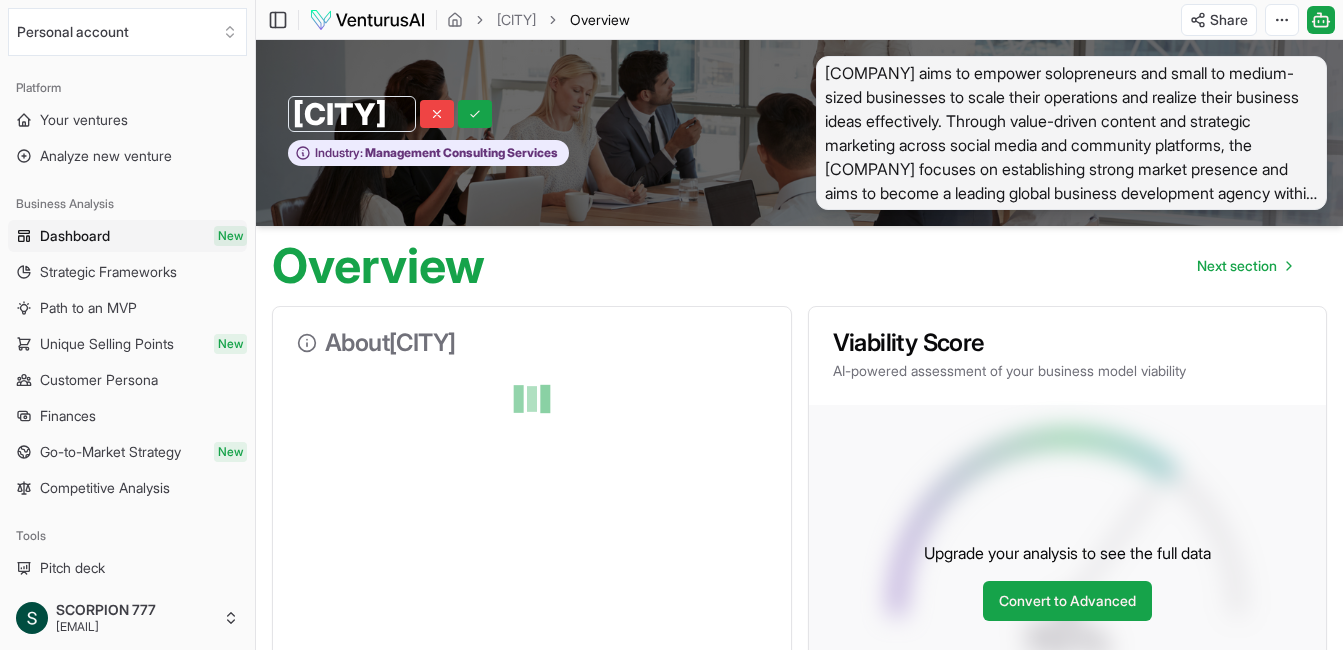 click on "[CITY]" at bounding box center [352, 114] 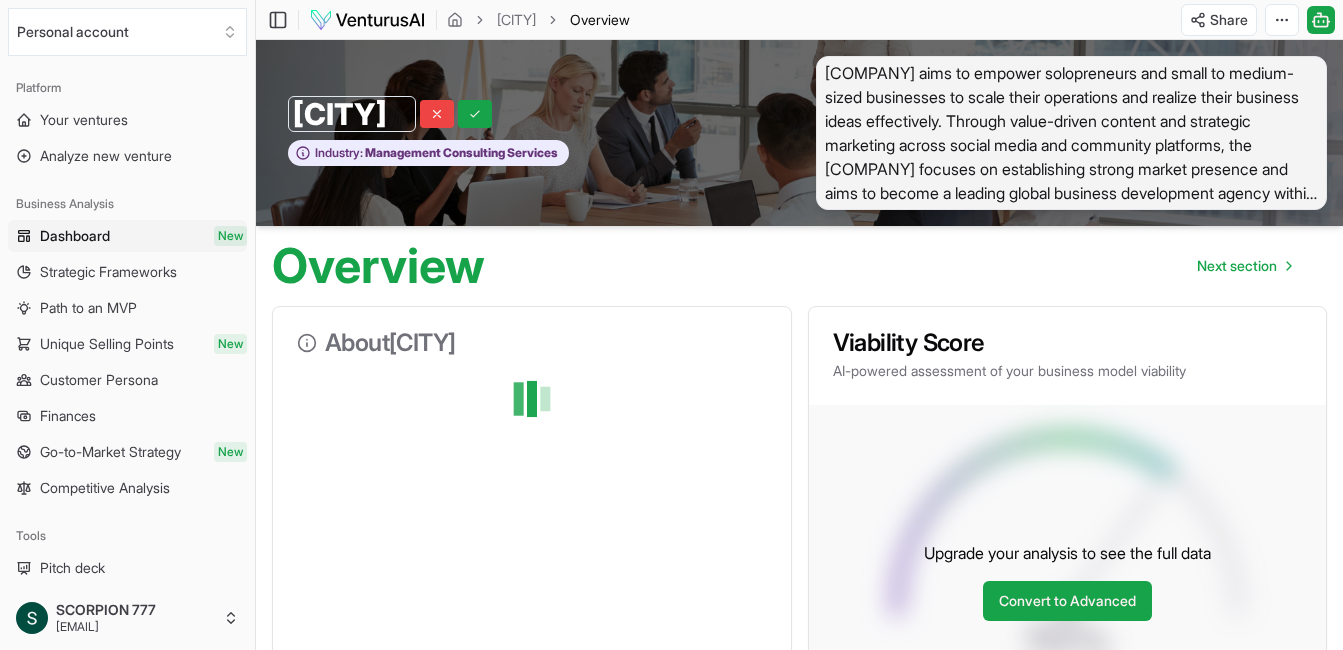 scroll, scrollTop: 0, scrollLeft: 0, axis: both 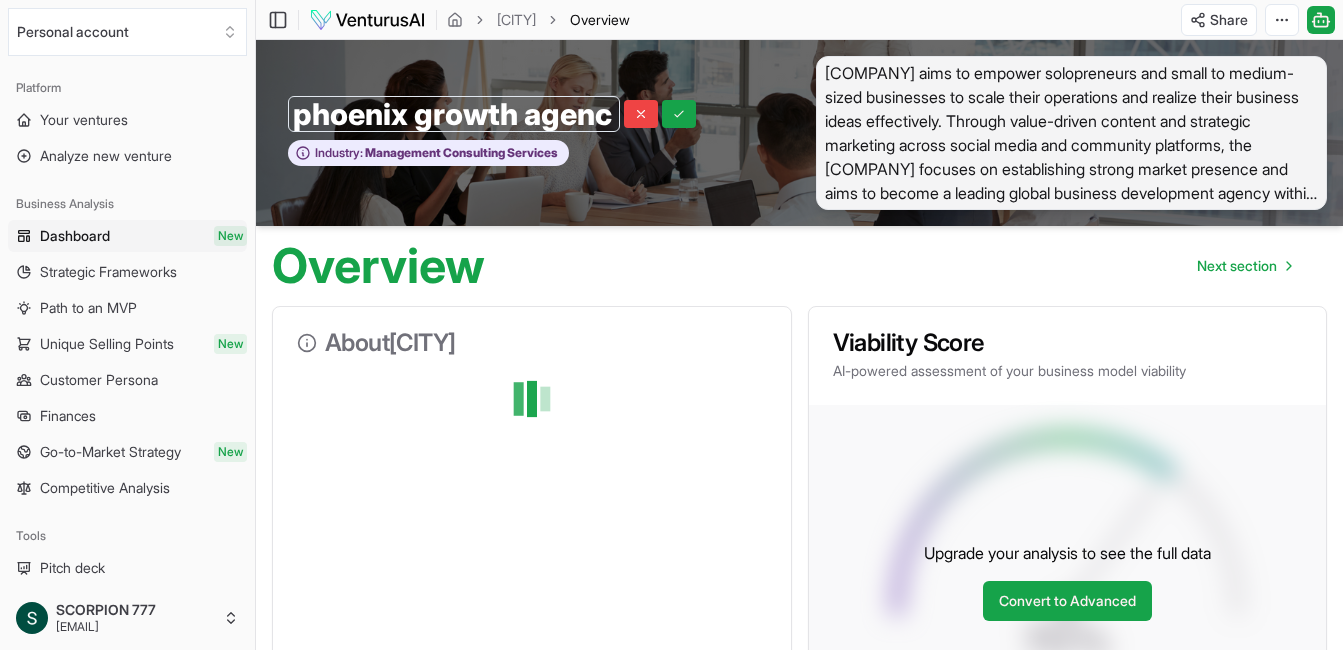 type on "[COMPANY_NAME]" 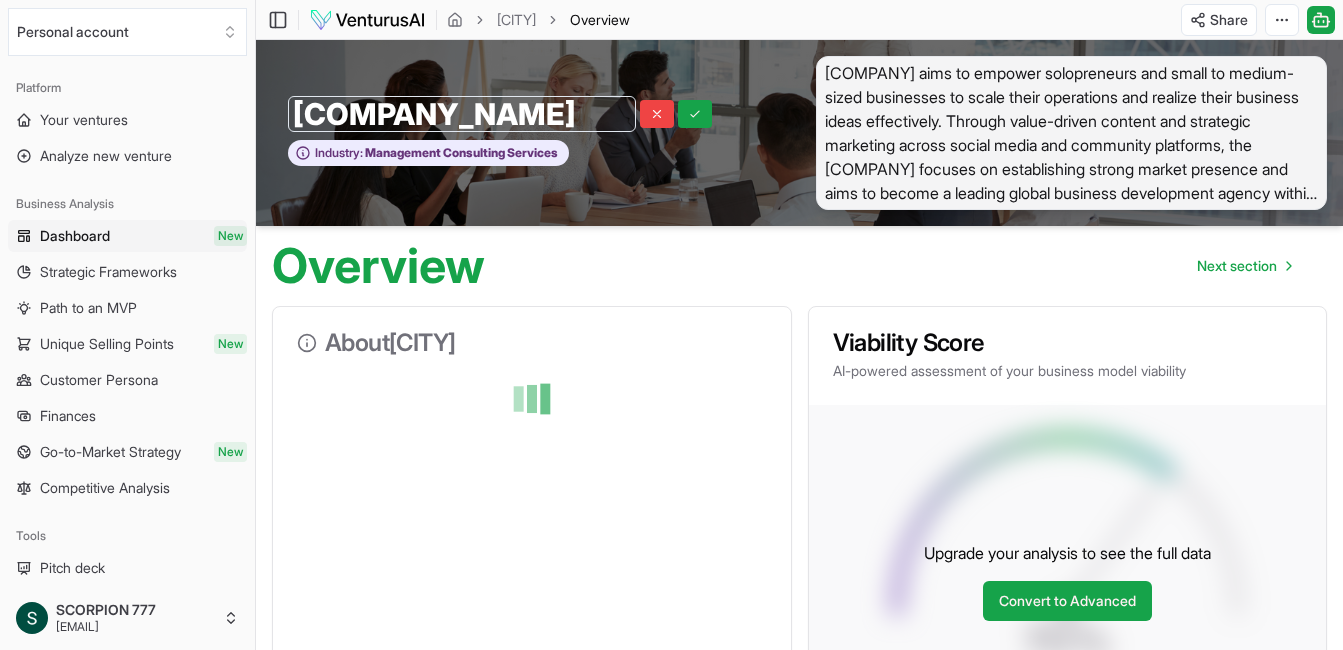 scroll, scrollTop: 0, scrollLeft: 0, axis: both 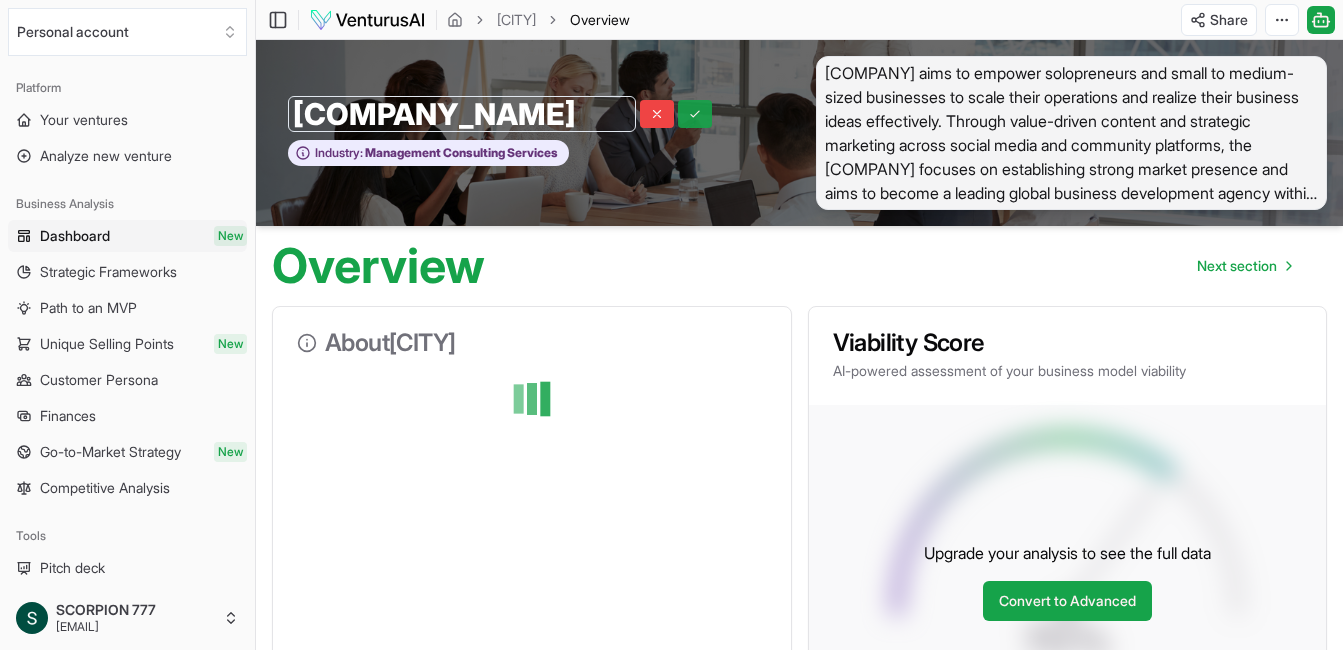 click 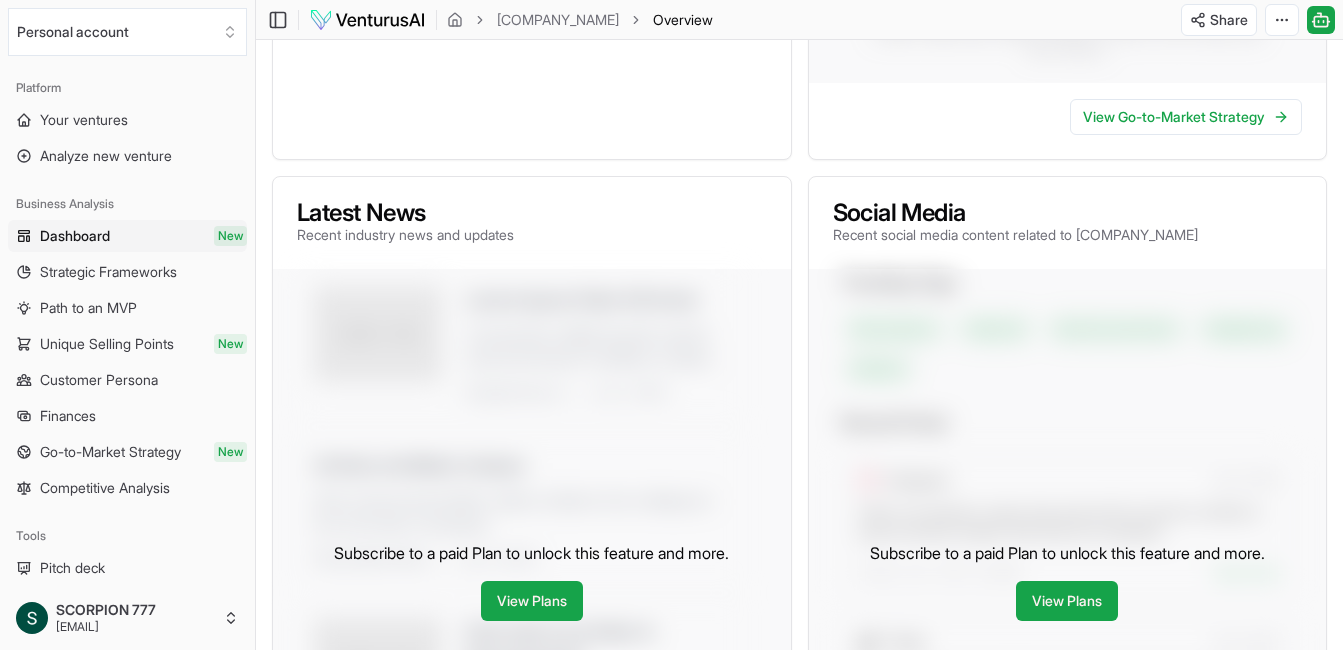 scroll, scrollTop: 846, scrollLeft: 0, axis: vertical 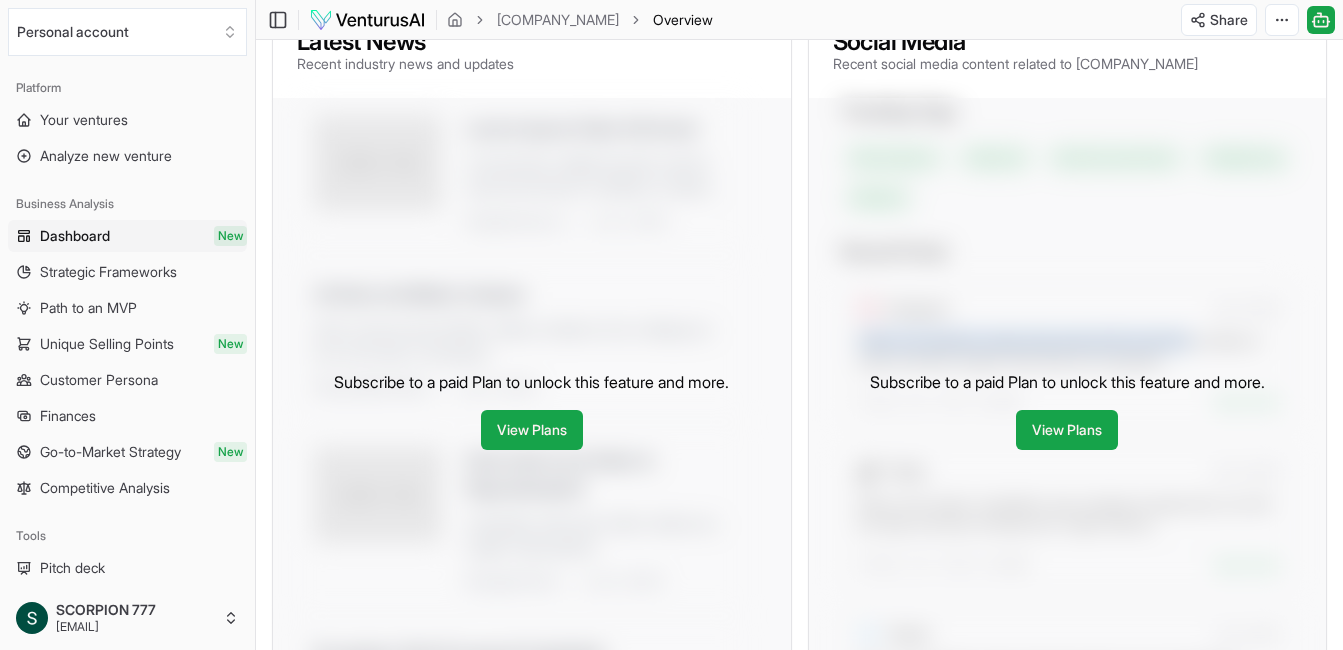 drag, startPoint x: 1341, startPoint y: 317, endPoint x: 1355, endPoint y: 326, distance: 16.643316 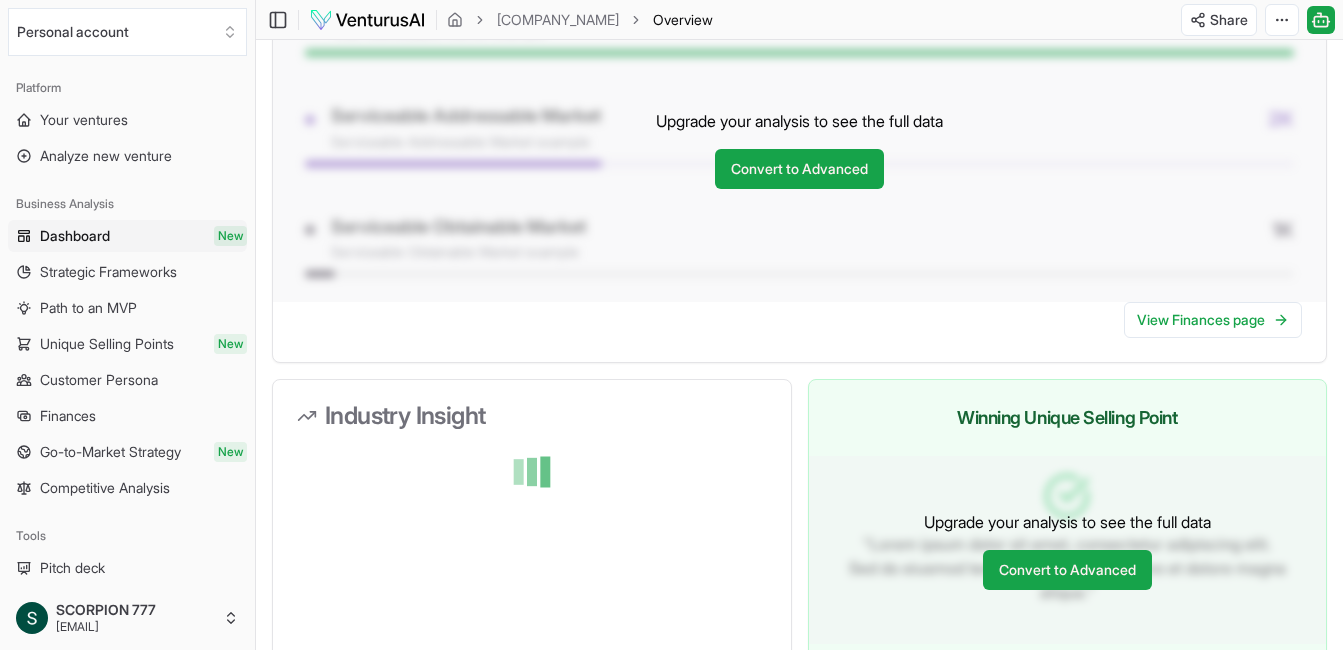 scroll, scrollTop: 1565, scrollLeft: 0, axis: vertical 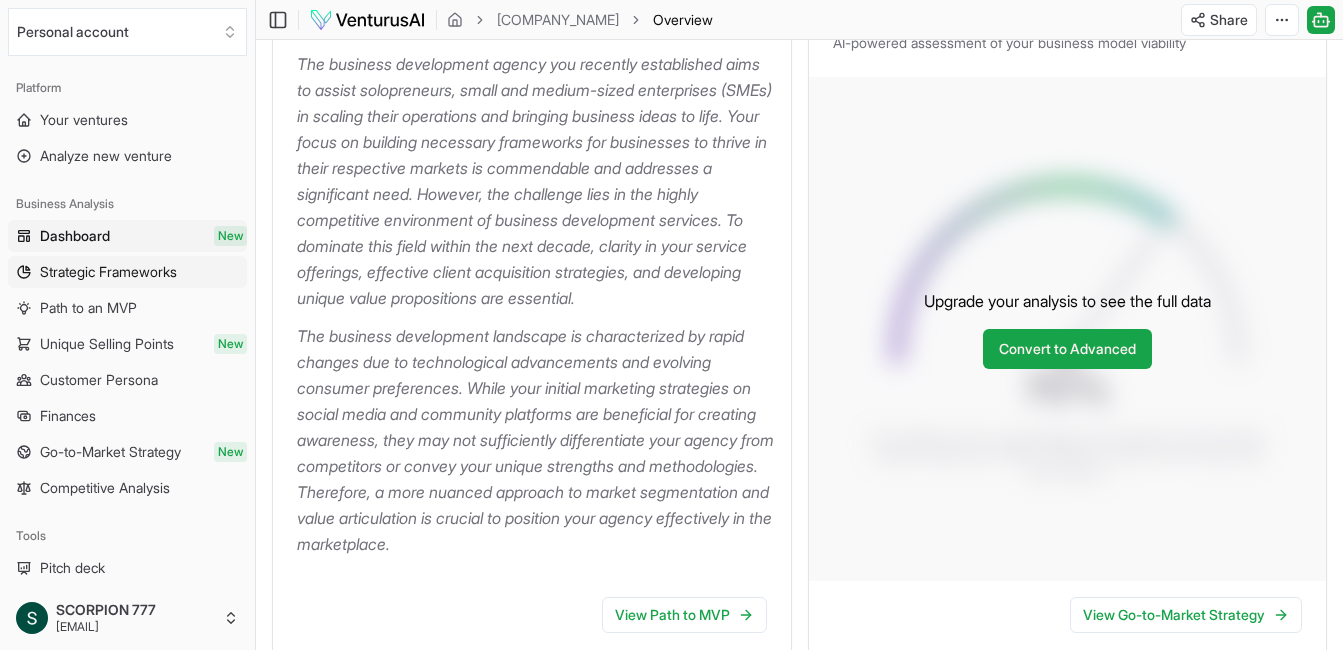 click on "Strategic Frameworks" at bounding box center (127, 272) 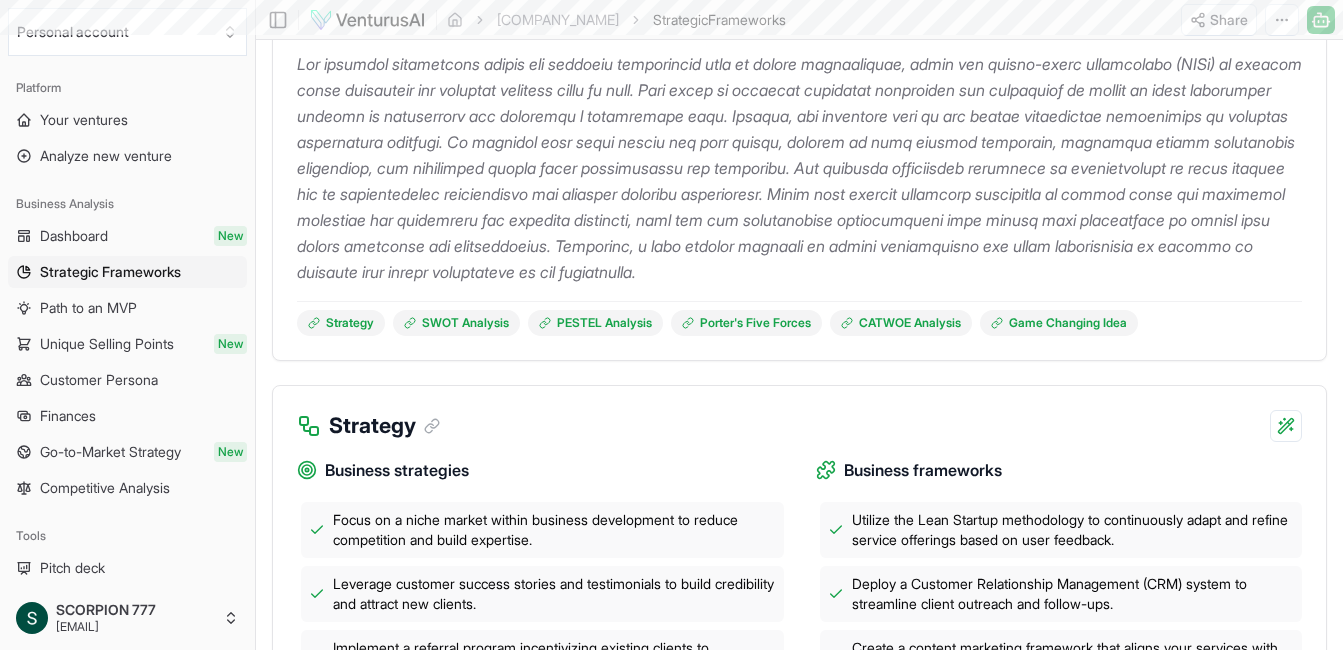 scroll, scrollTop: 0, scrollLeft: 0, axis: both 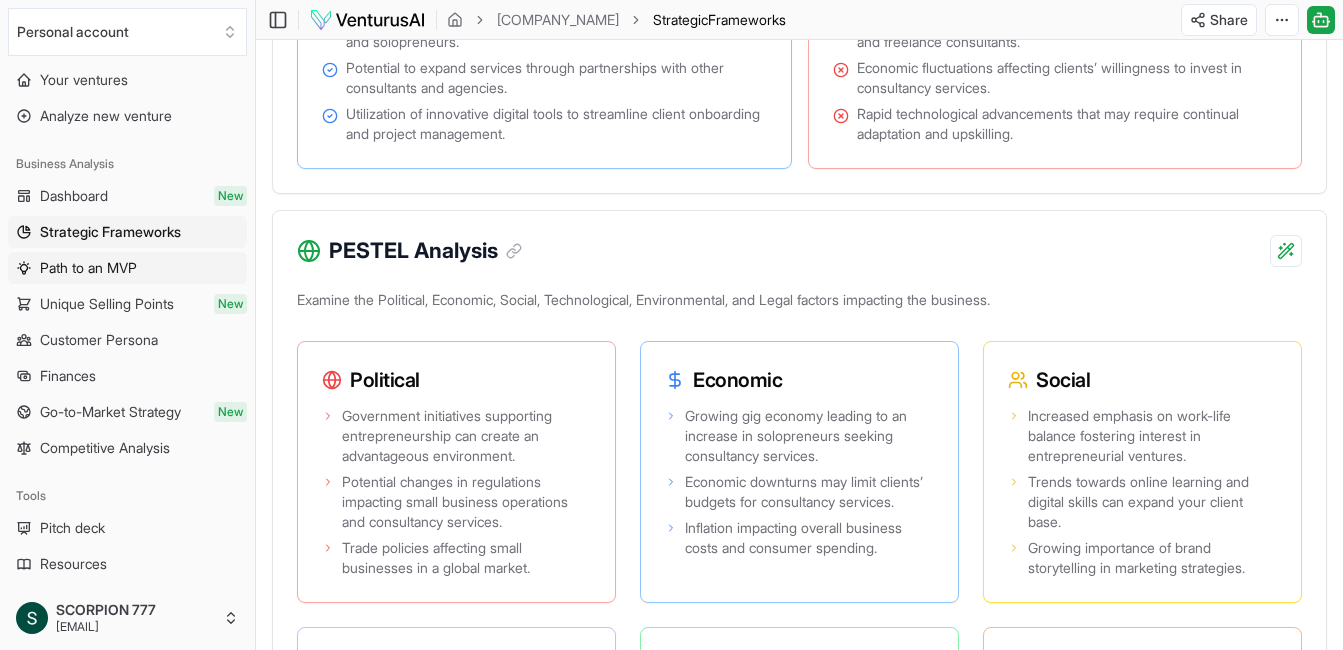 click on "Path to an MVP" at bounding box center [88, 268] 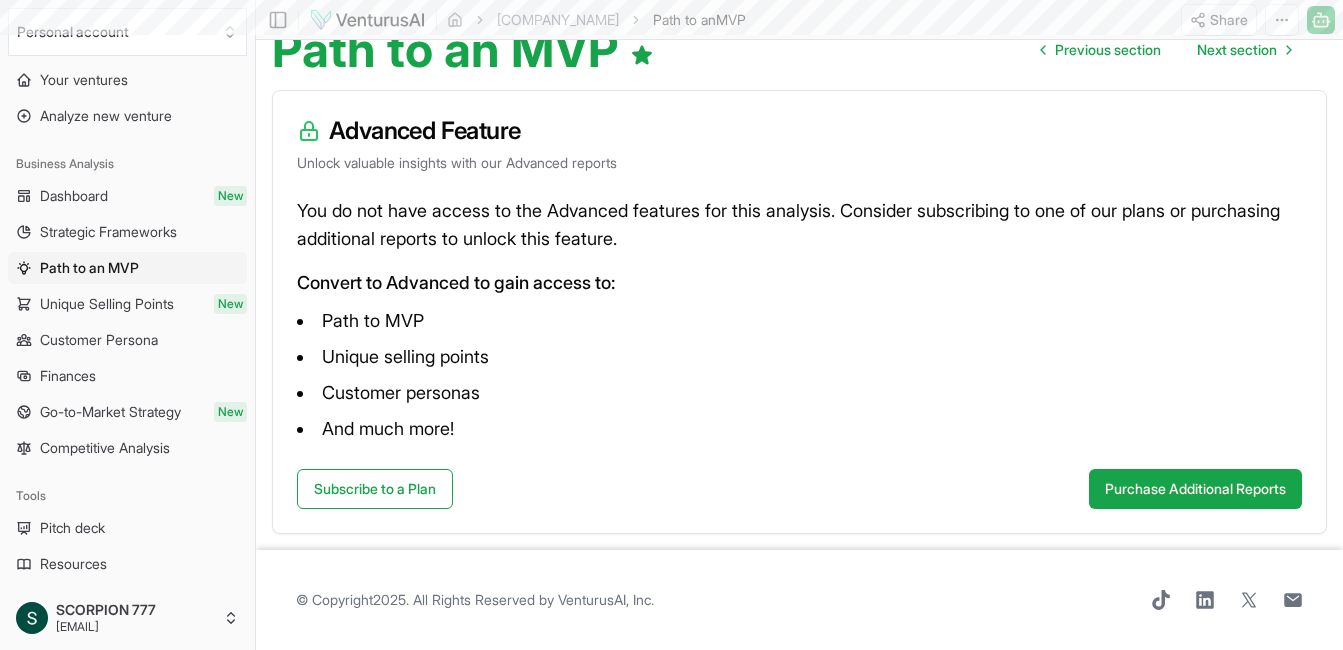 scroll, scrollTop: 0, scrollLeft: 0, axis: both 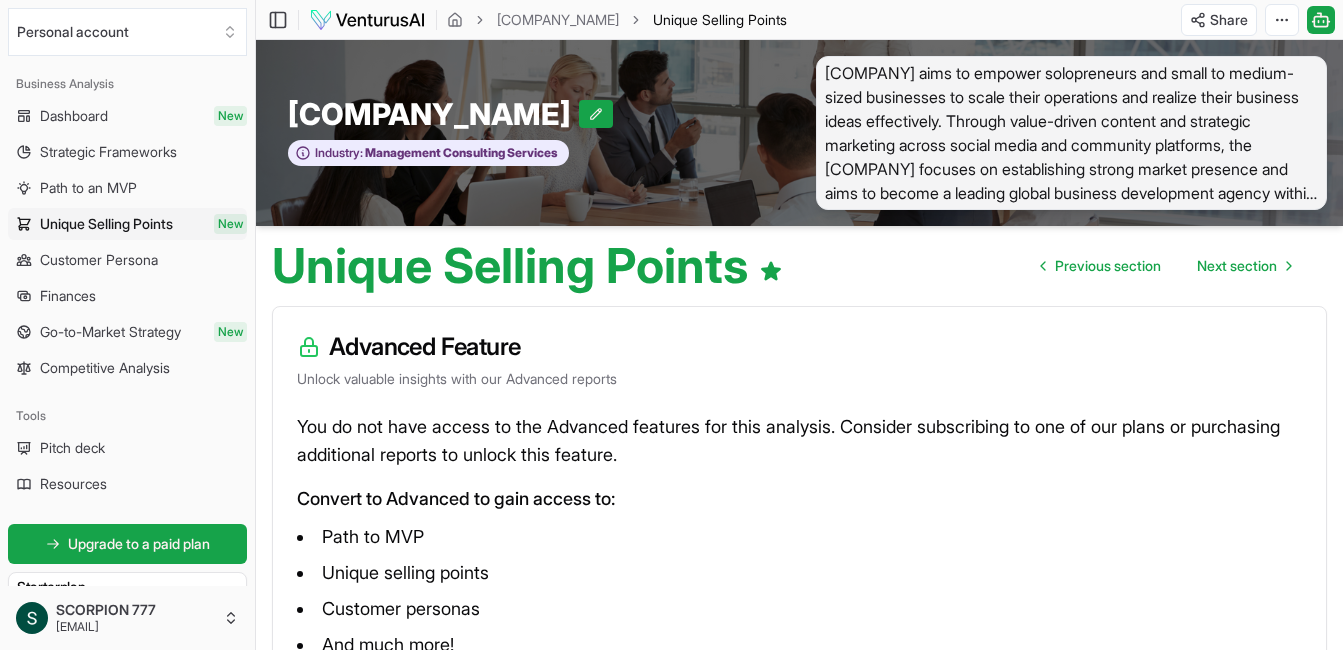 click on "Finances" at bounding box center (127, 296) 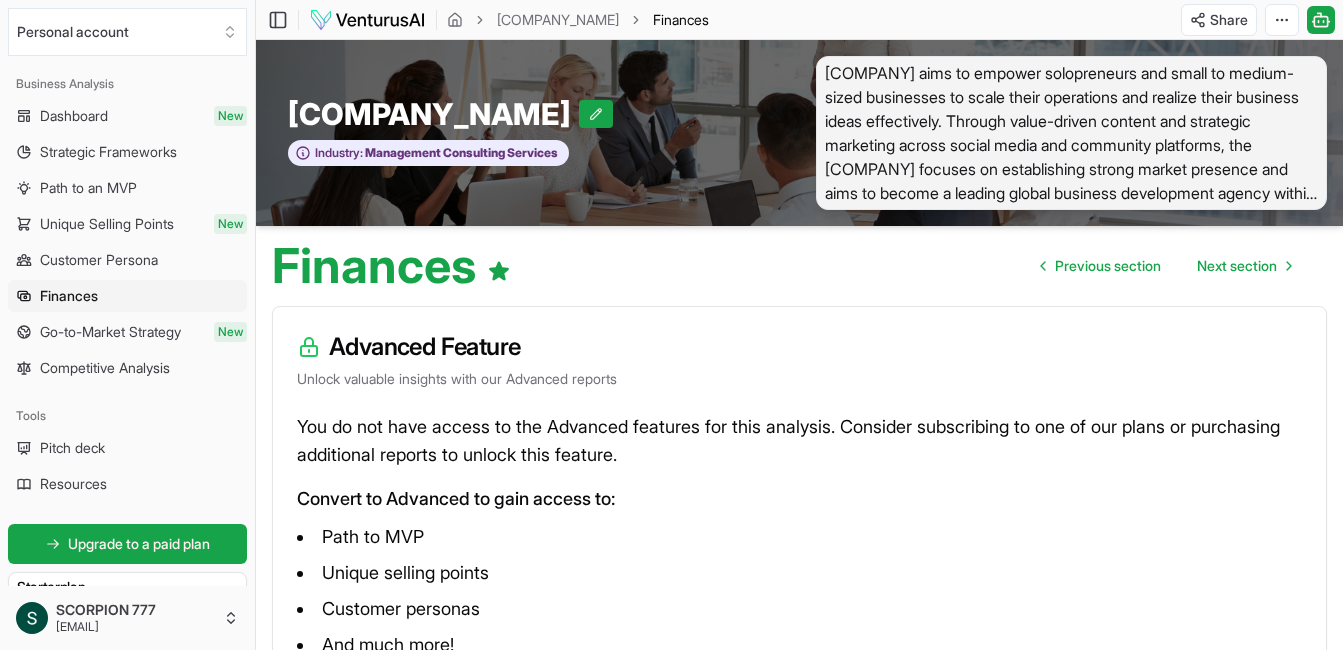 click on "Customer Persona" at bounding box center [99, 260] 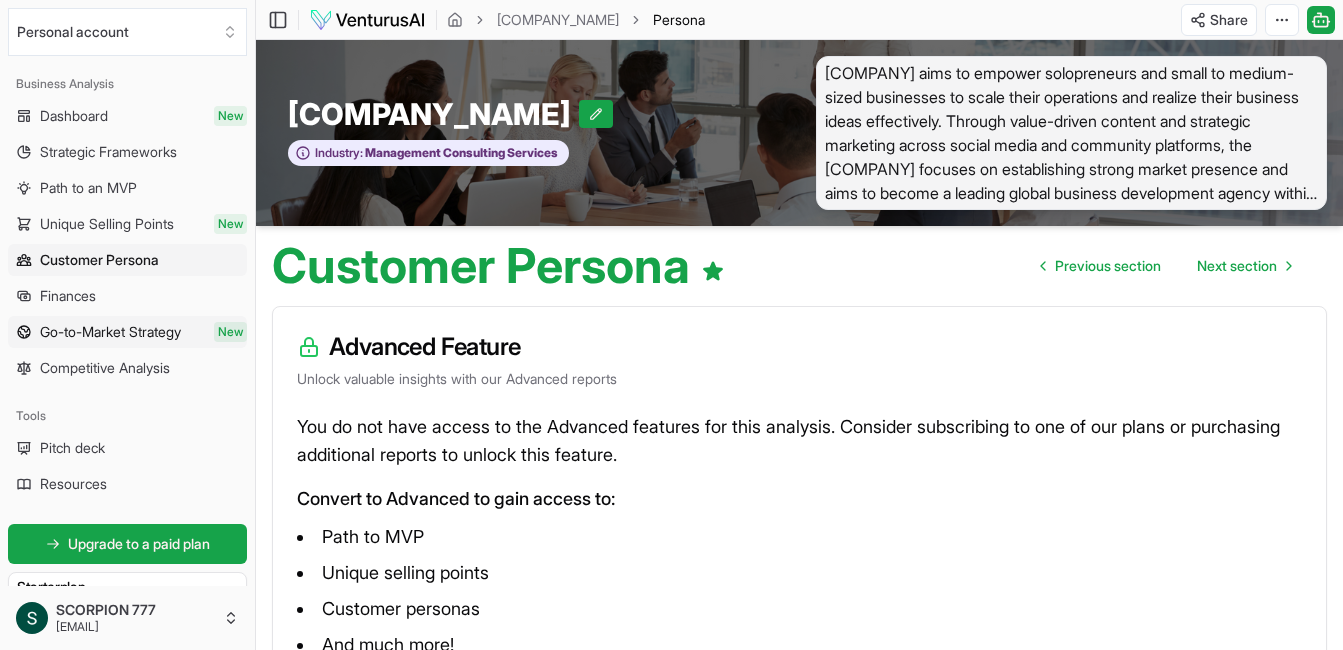 click on "Go-to-Market Strategy New" at bounding box center [127, 332] 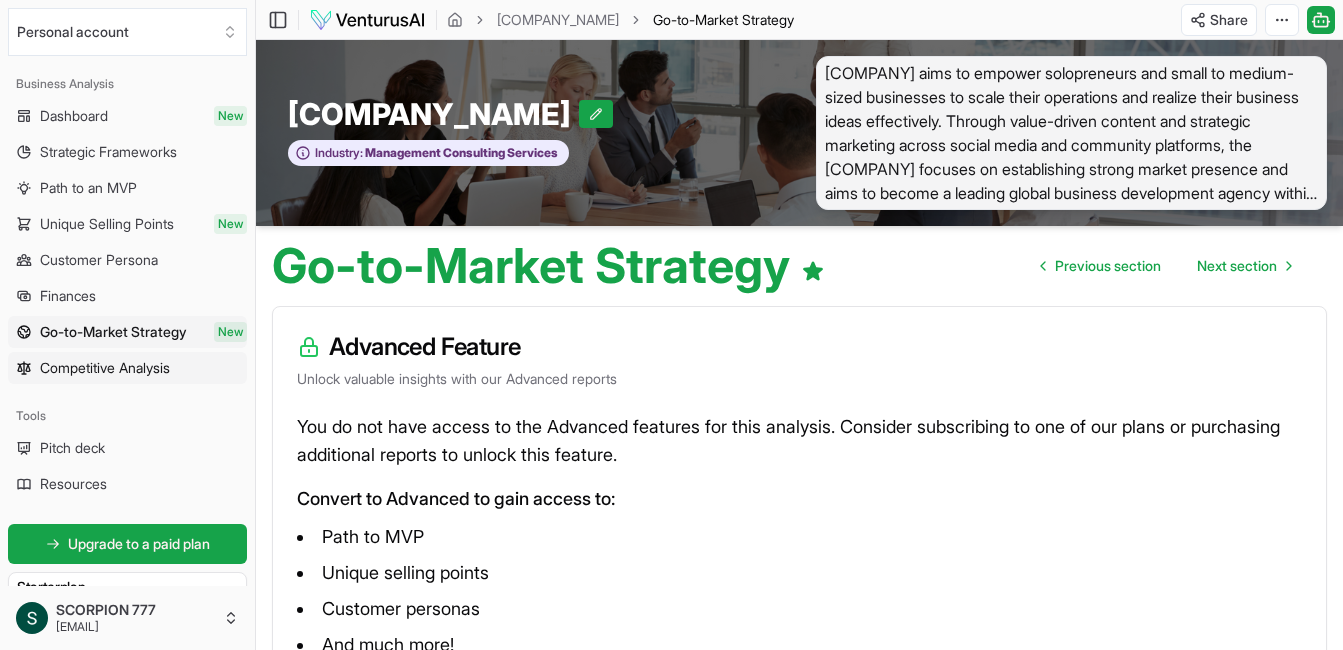 click on "Competitive Analysis" at bounding box center (105, 368) 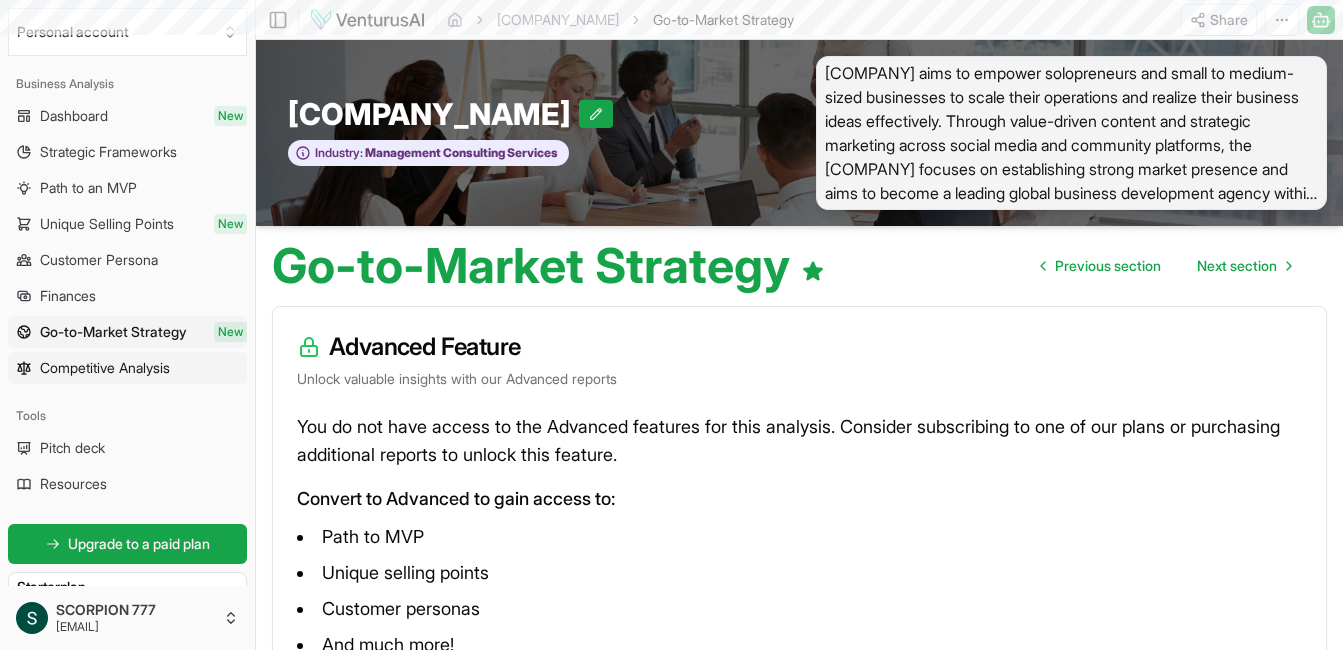 click on "Competitive Analysis" at bounding box center [105, 368] 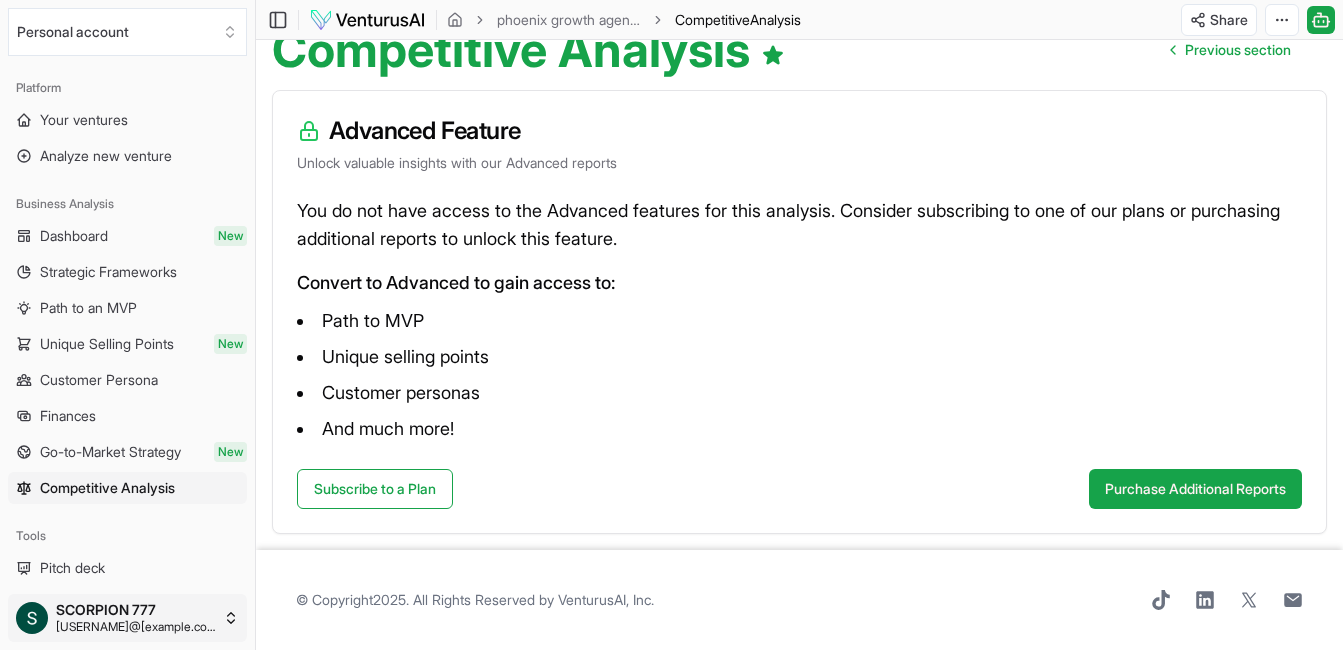 scroll, scrollTop: 216, scrollLeft: 0, axis: vertical 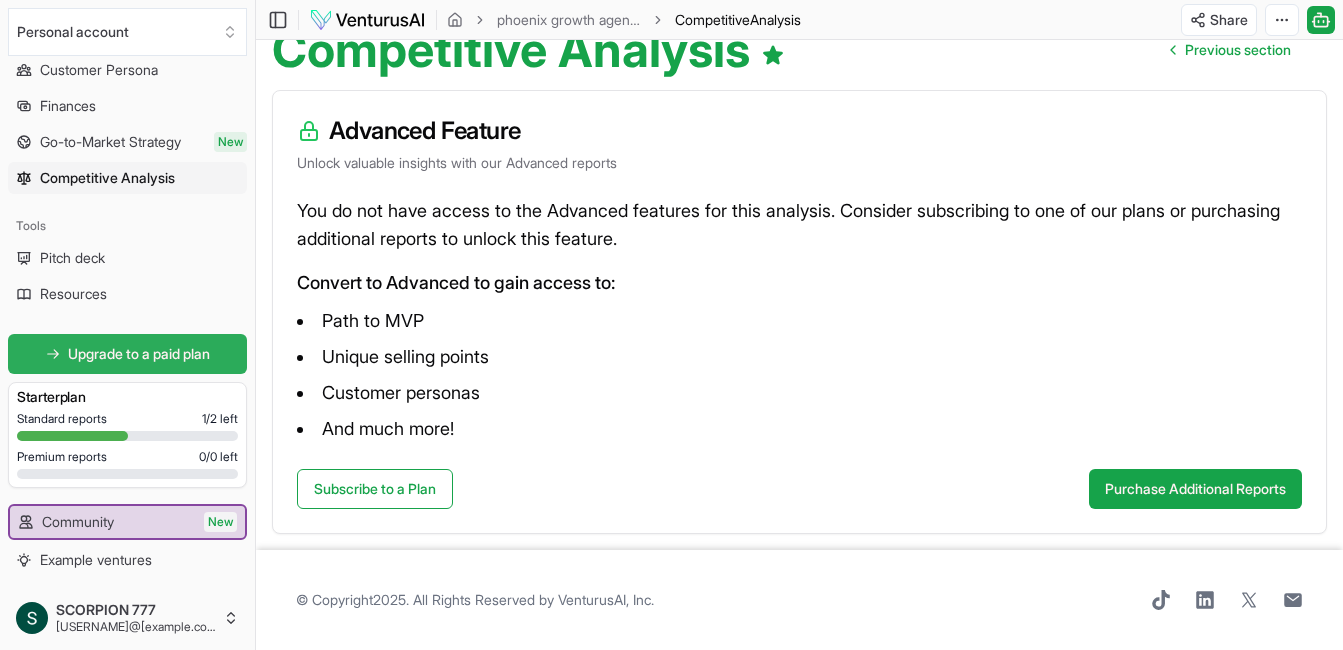 click on "Upgrade to a paid plan" at bounding box center (139, 354) 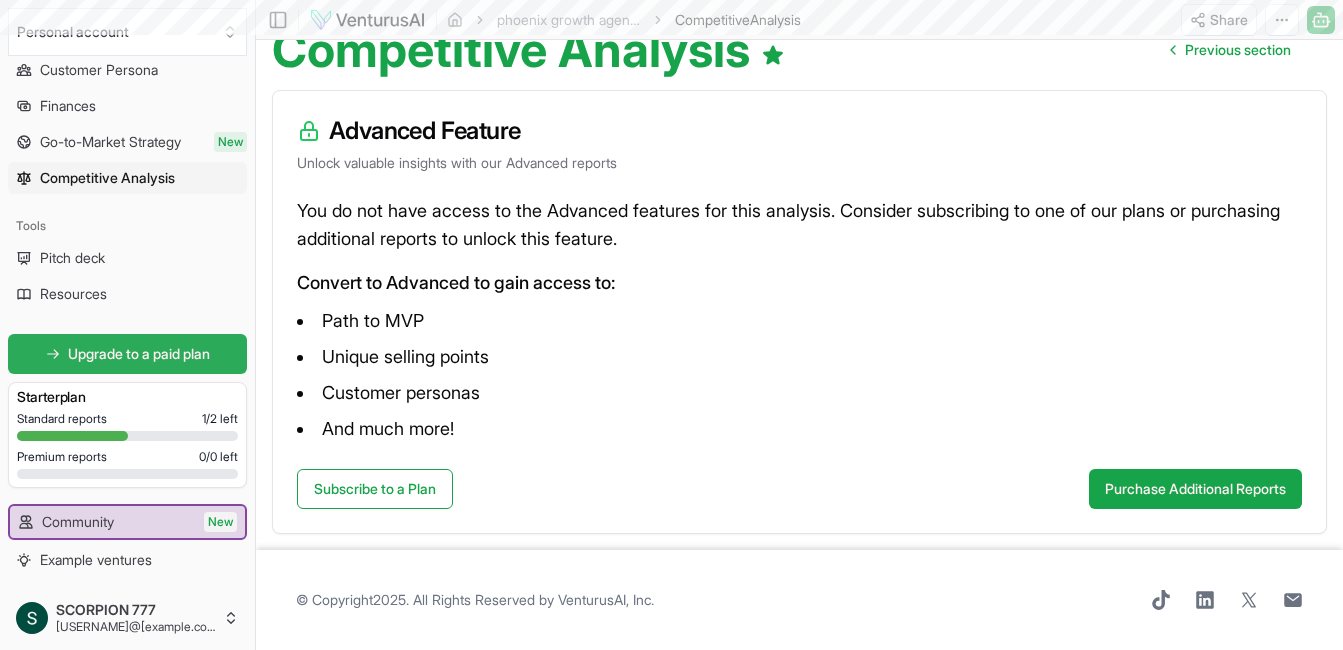 scroll, scrollTop: 0, scrollLeft: 0, axis: both 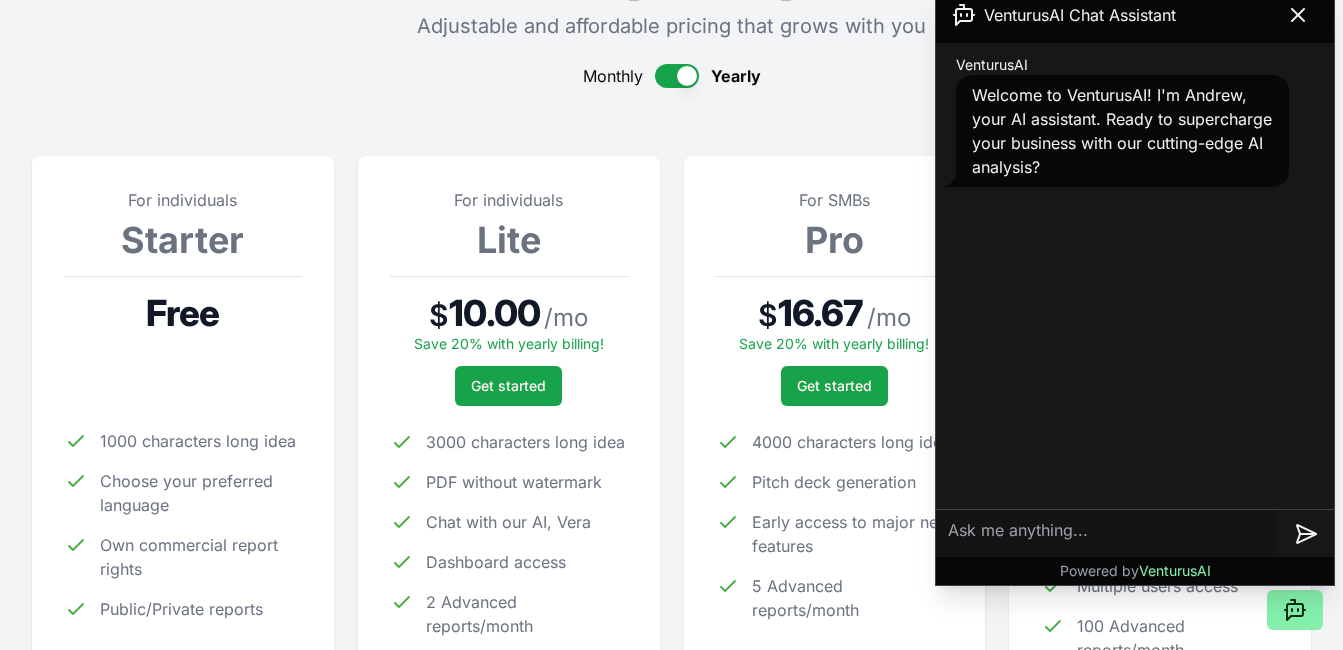 type 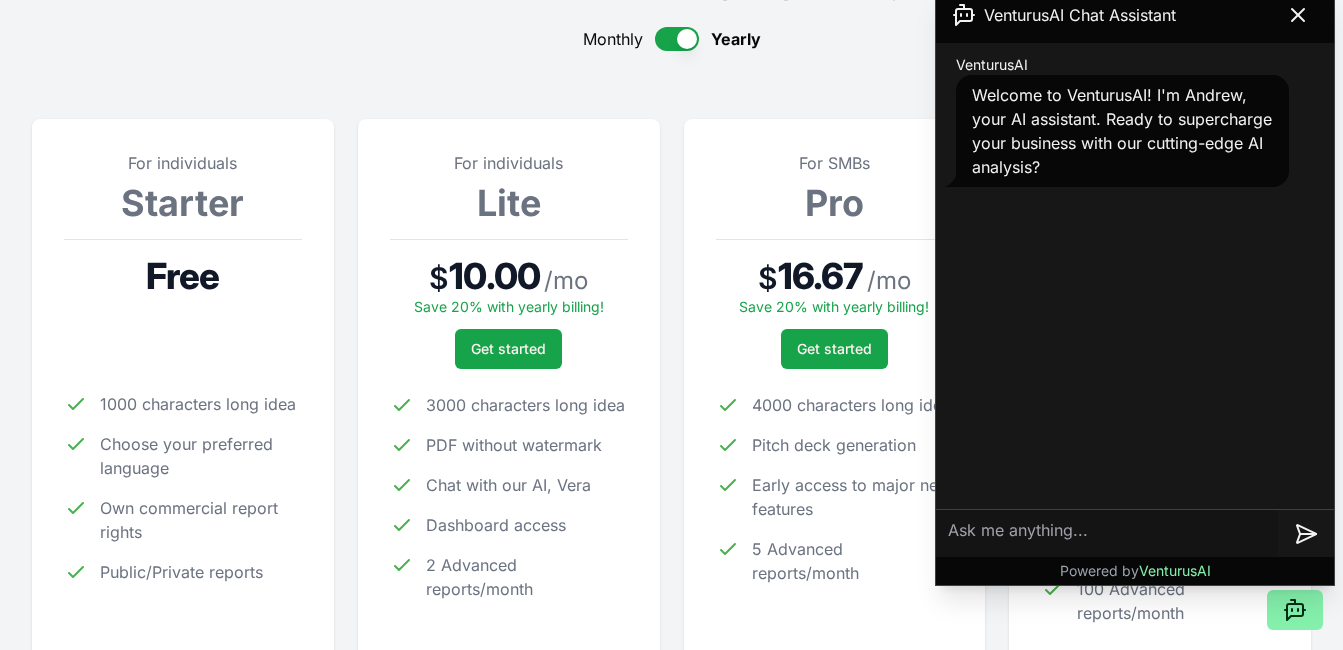 scroll, scrollTop: 200, scrollLeft: 0, axis: vertical 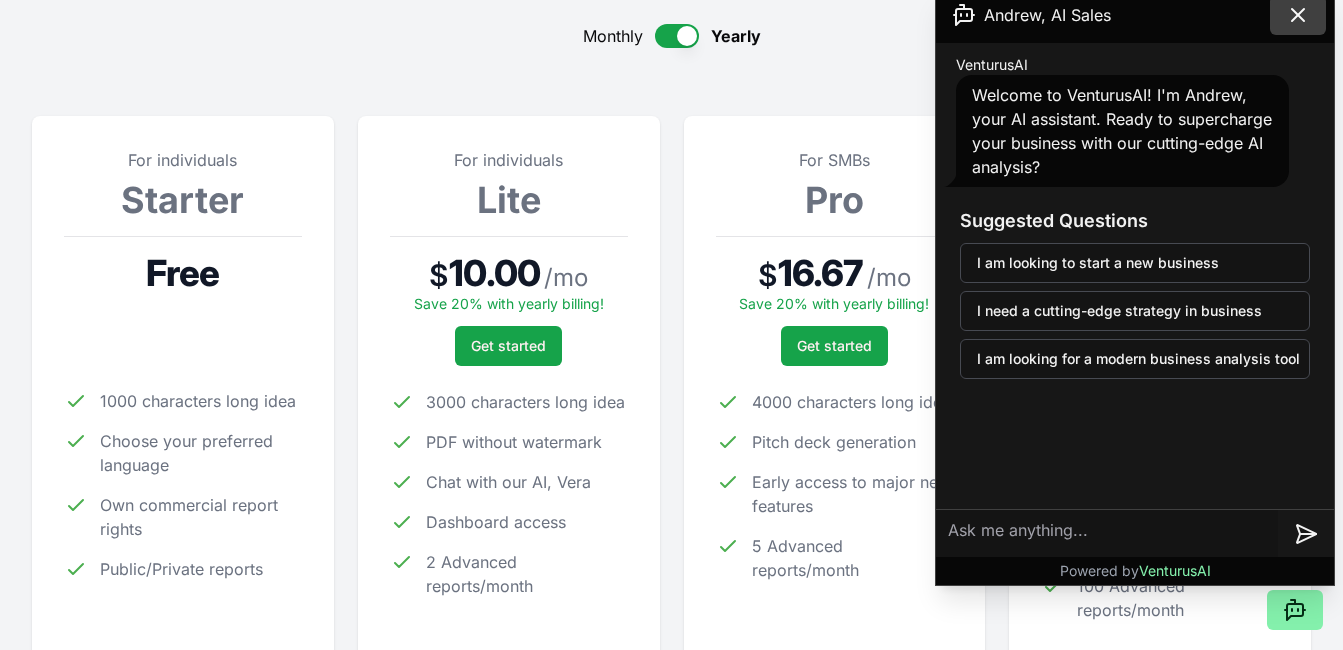 click 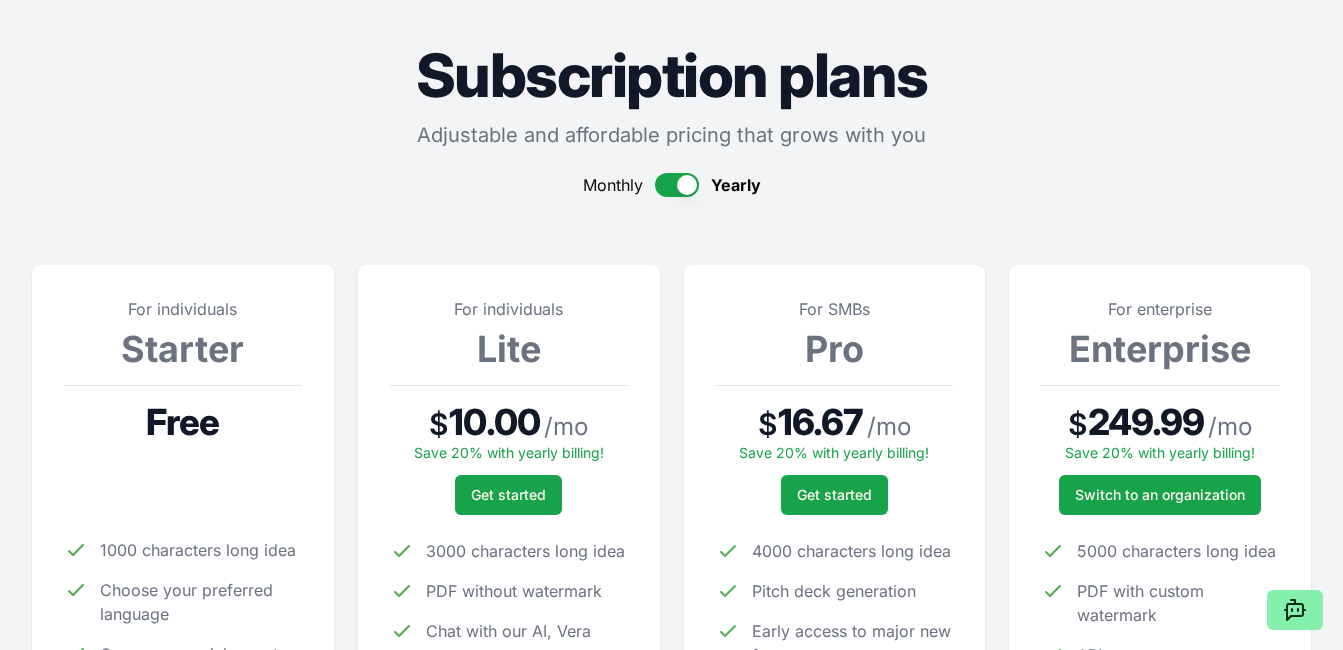 scroll, scrollTop: 0, scrollLeft: 0, axis: both 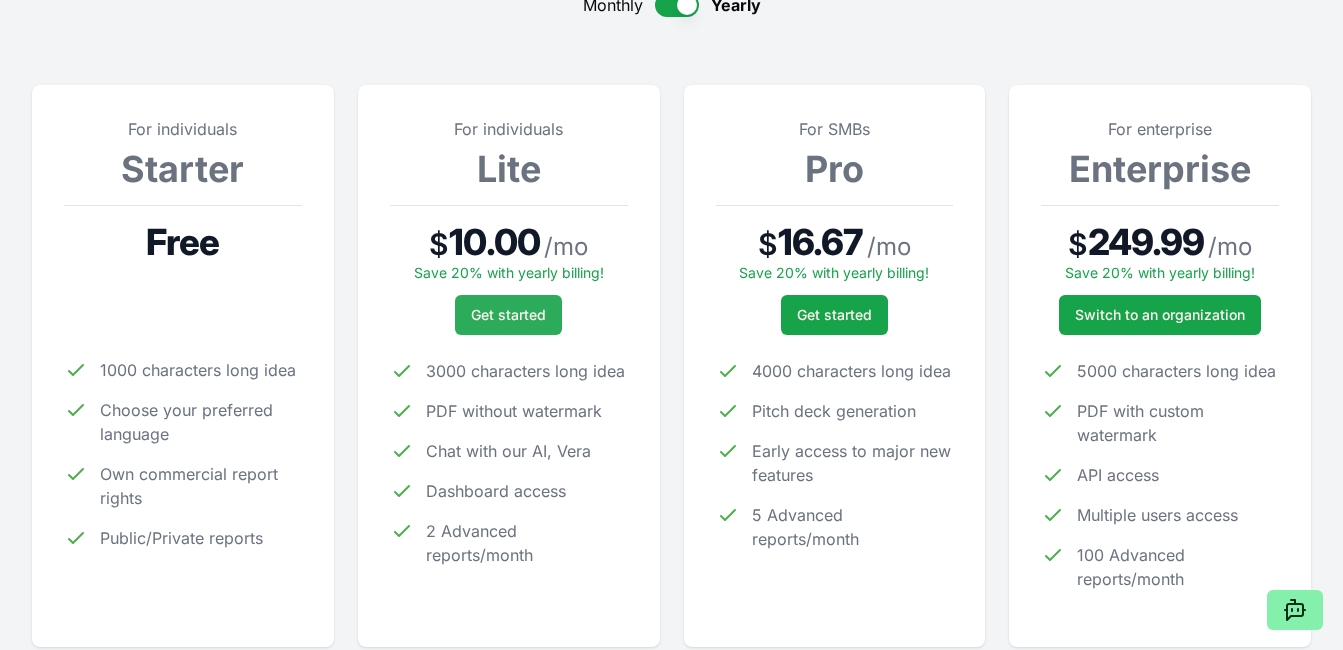 click on "Get started" at bounding box center (508, 315) 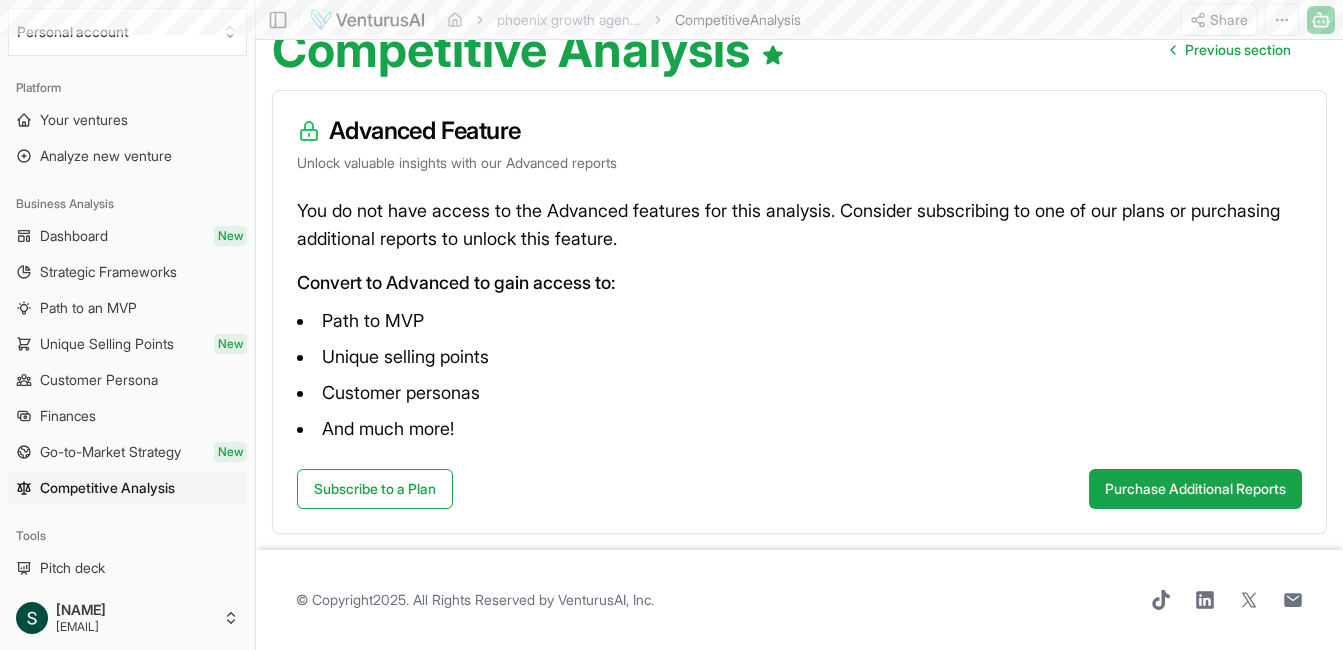 scroll, scrollTop: 216, scrollLeft: 0, axis: vertical 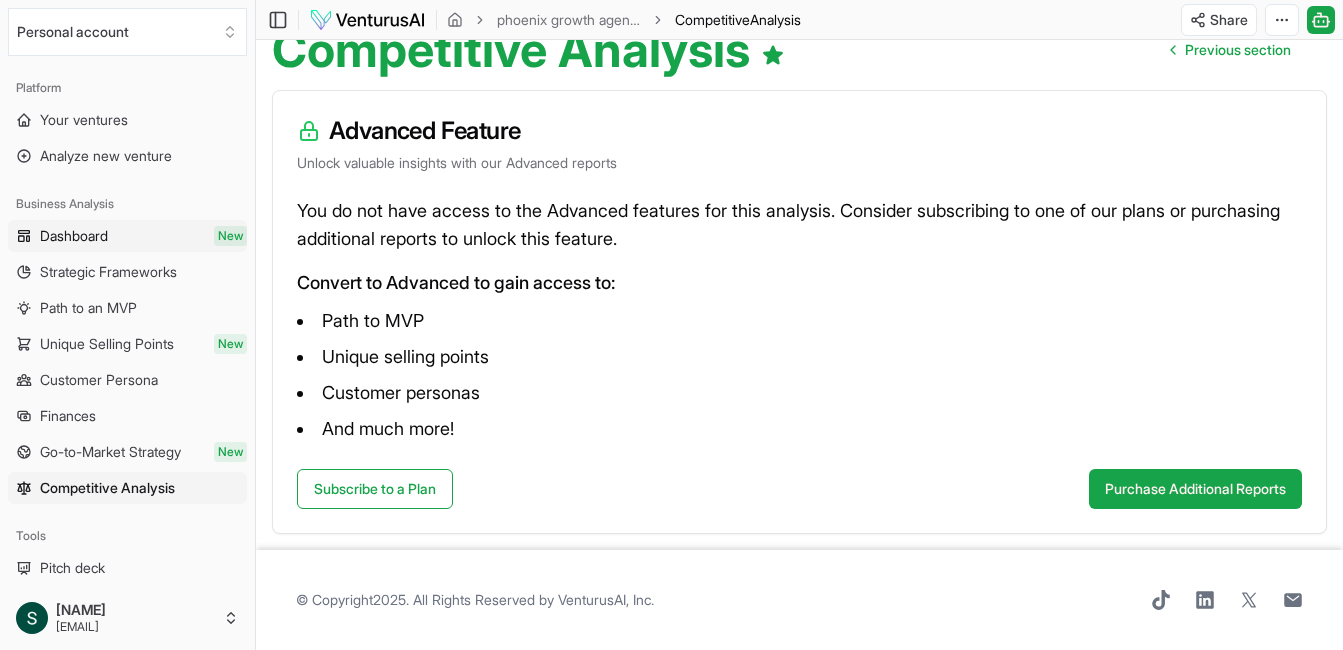 click on "Dashboard New" at bounding box center (127, 236) 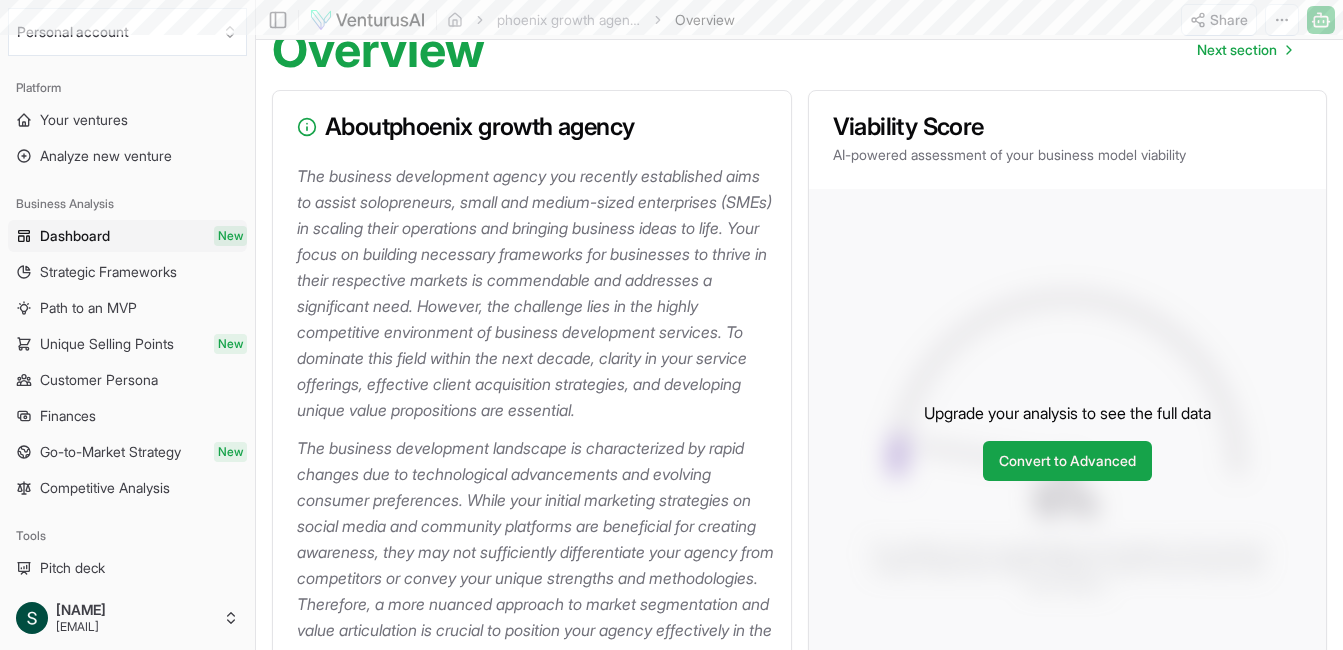 scroll, scrollTop: 0, scrollLeft: 0, axis: both 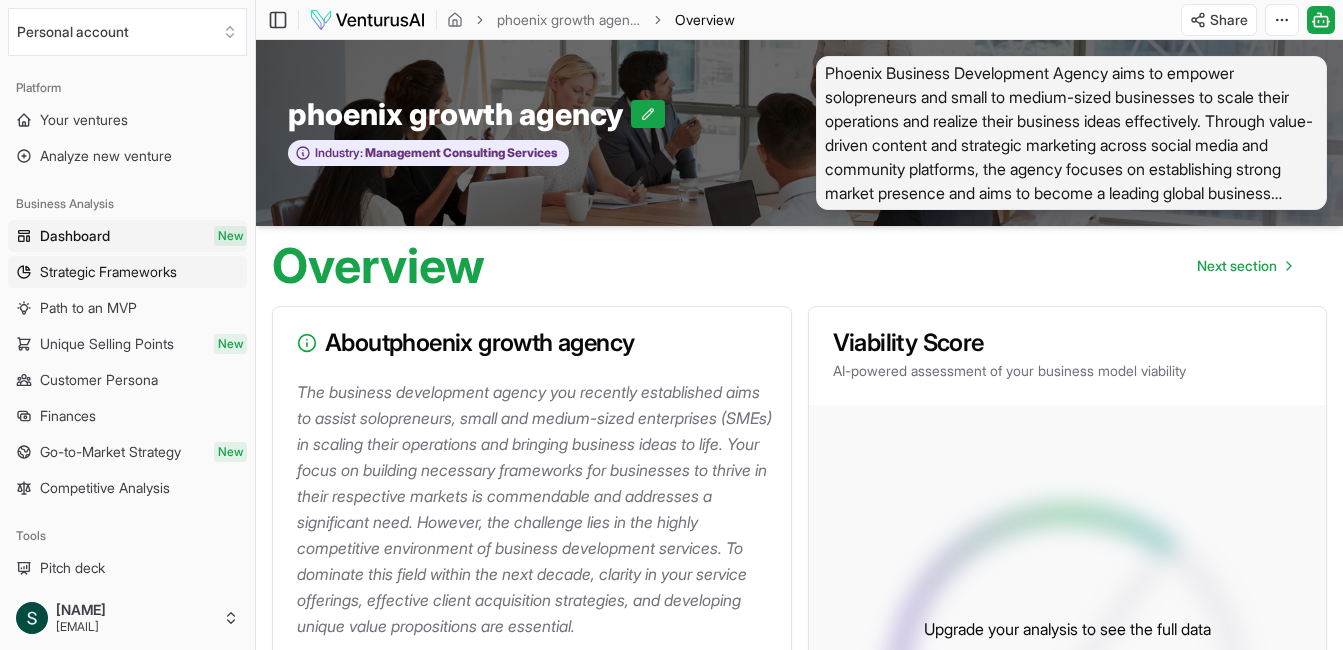 click on "Strategic Frameworks" at bounding box center (127, 272) 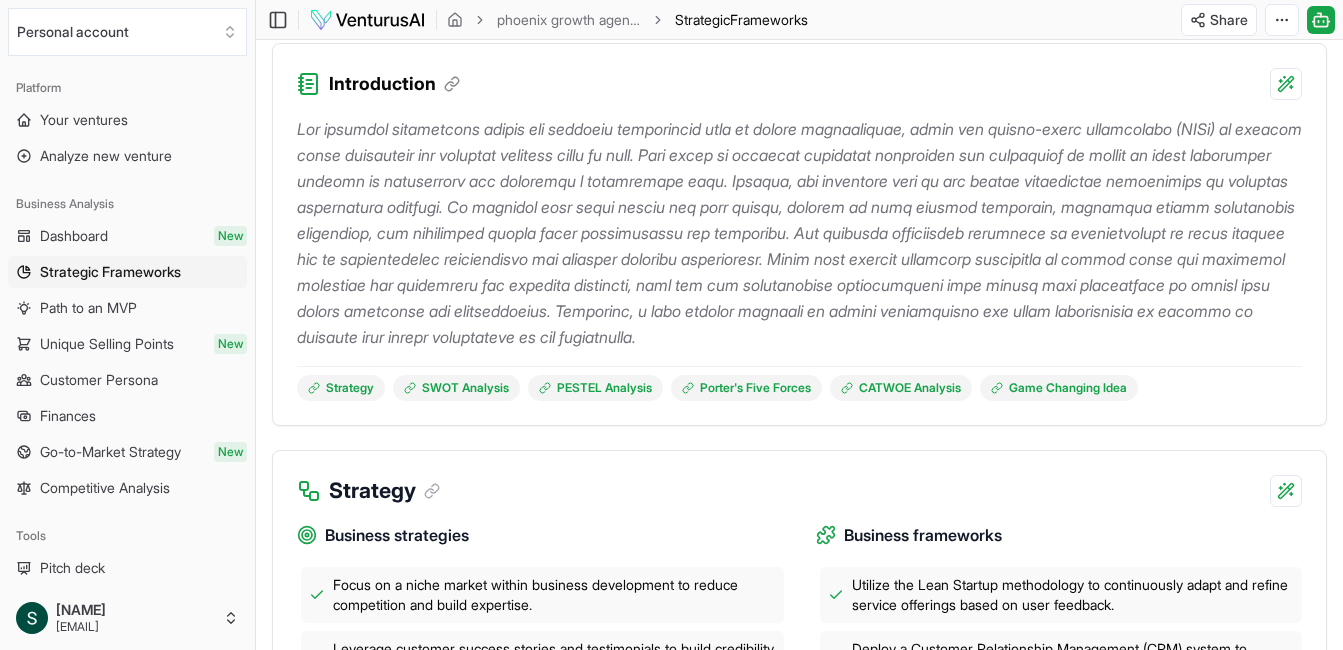 scroll, scrollTop: 212, scrollLeft: 0, axis: vertical 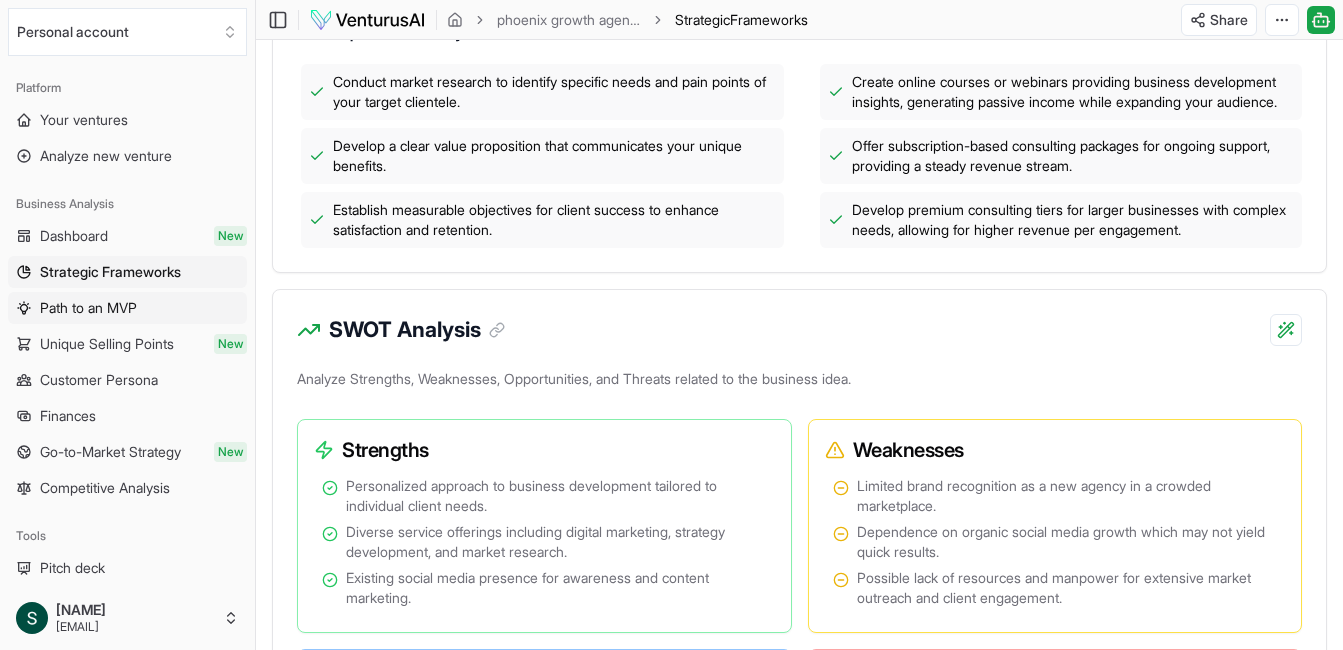 click on "Path to an MVP" at bounding box center [88, 308] 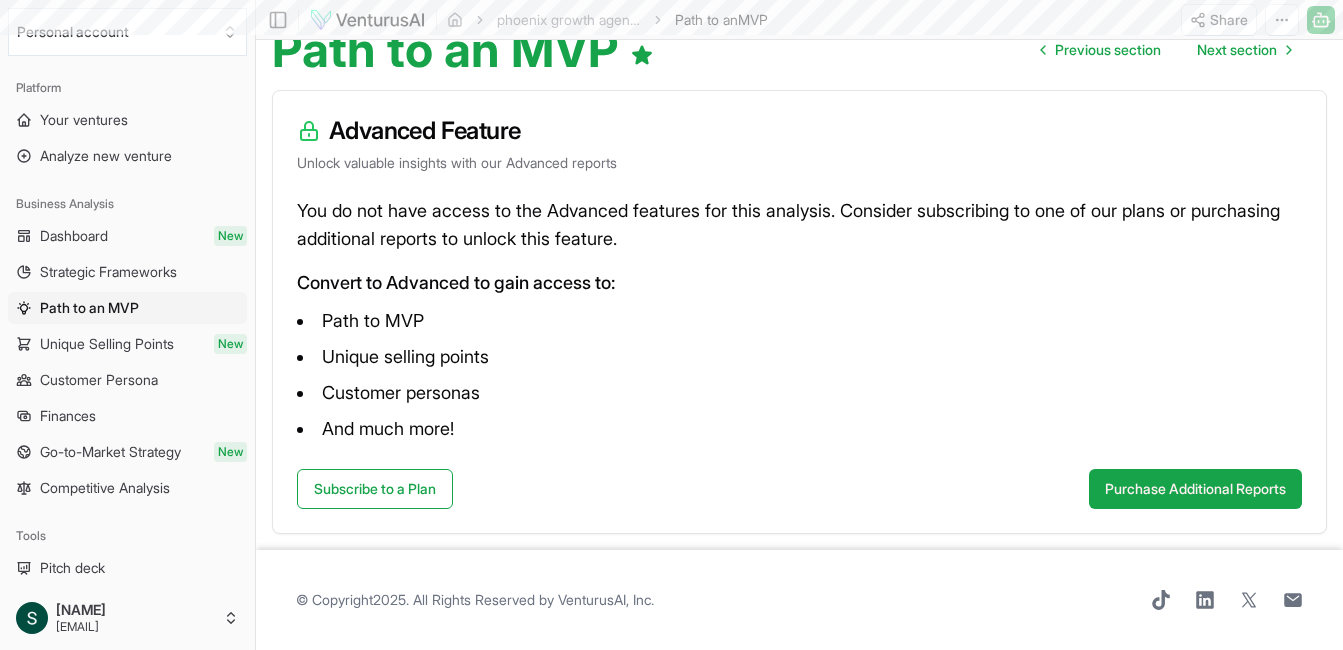 scroll, scrollTop: 0, scrollLeft: 0, axis: both 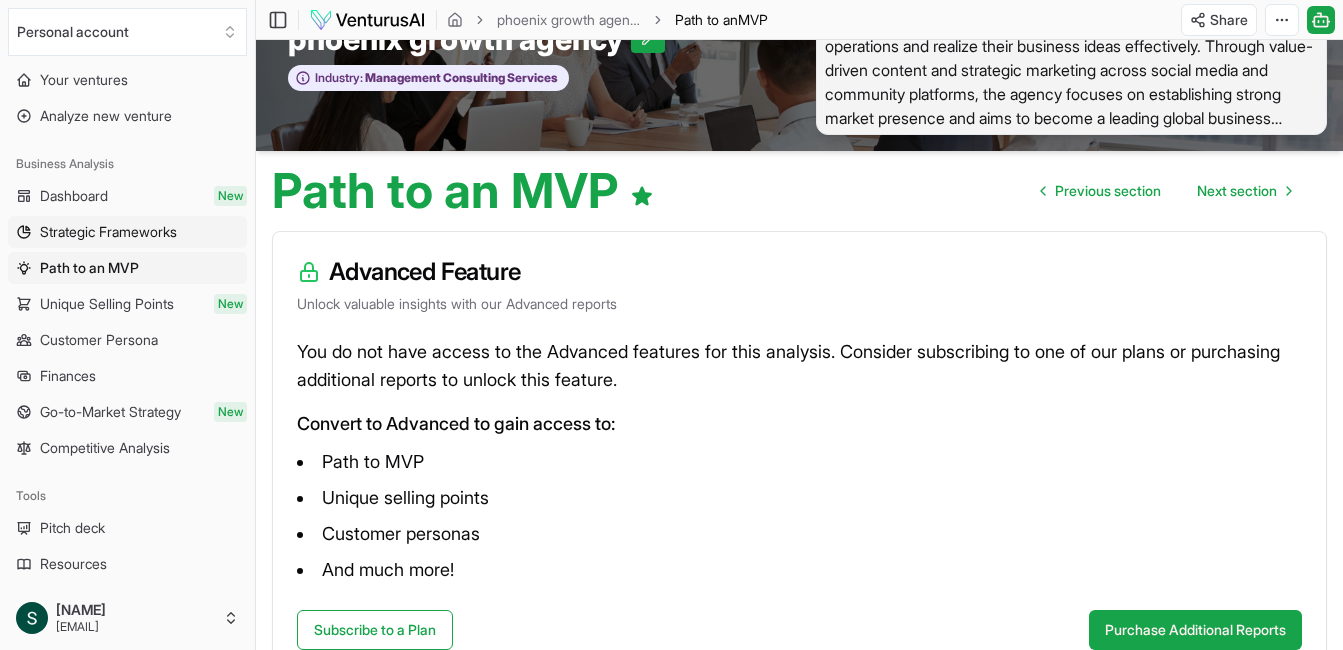click on "Strategic Frameworks" at bounding box center (108, 232) 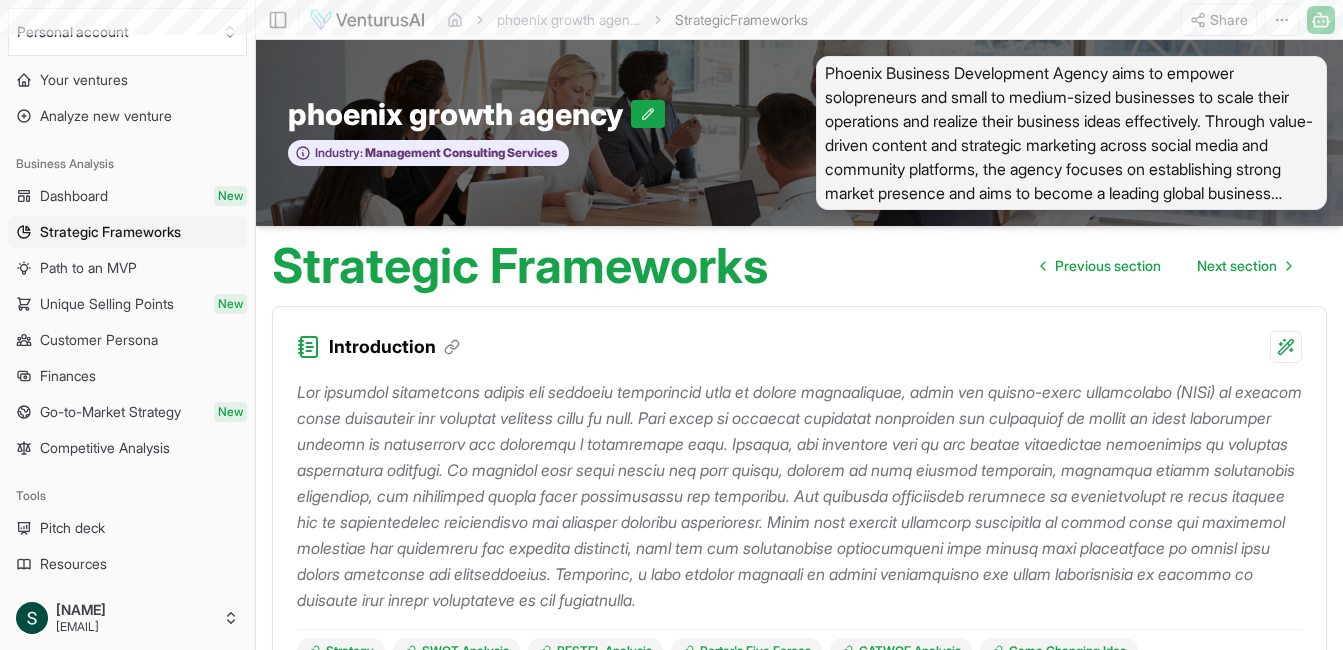 scroll, scrollTop: 75, scrollLeft: 0, axis: vertical 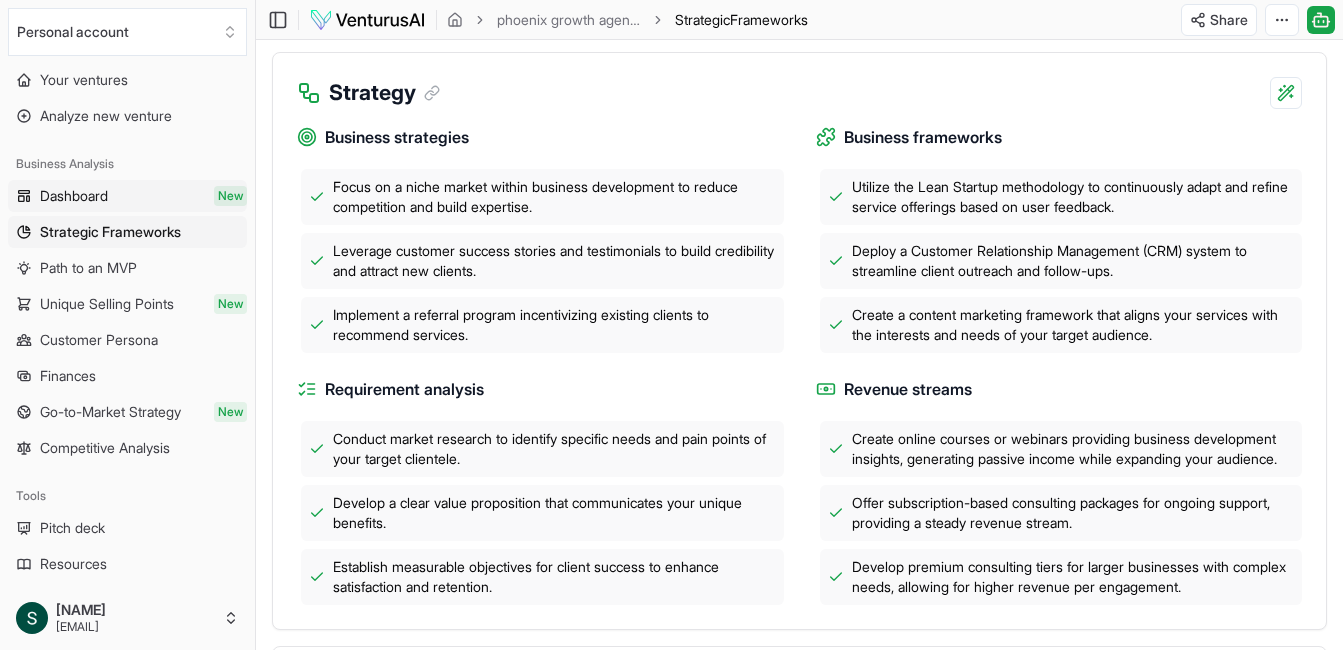 click on "Dashboard New" at bounding box center (127, 196) 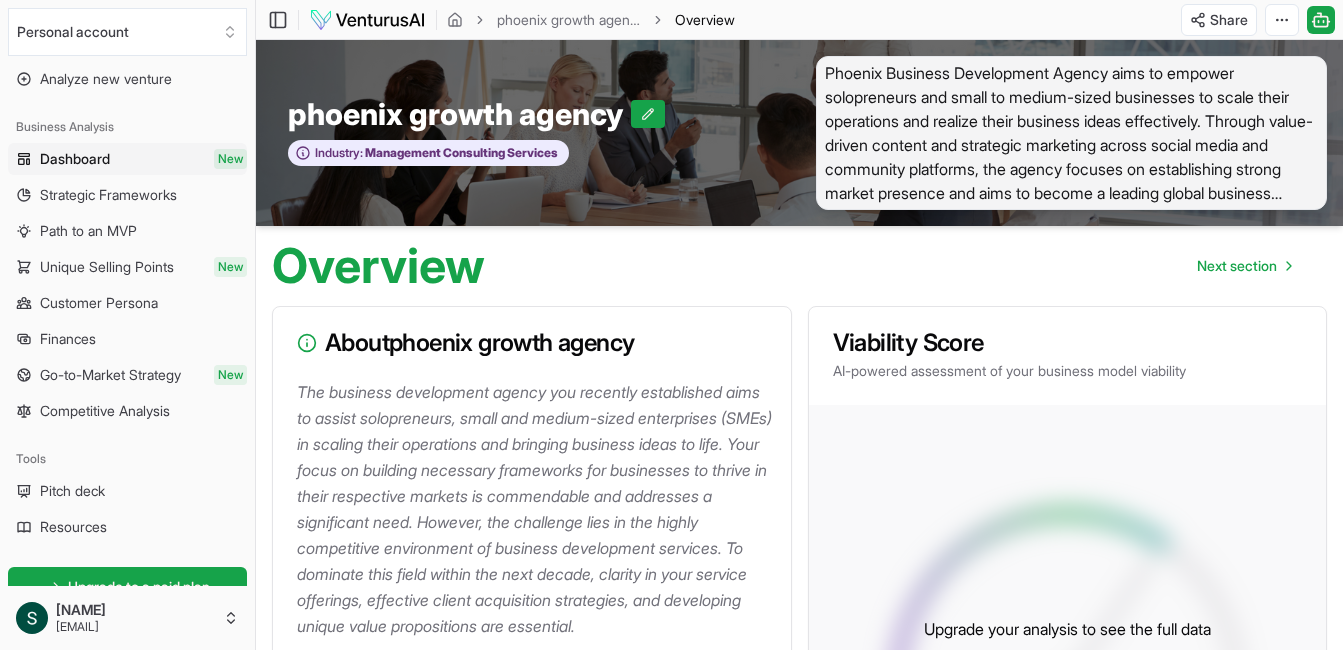 scroll, scrollTop: 80, scrollLeft: 0, axis: vertical 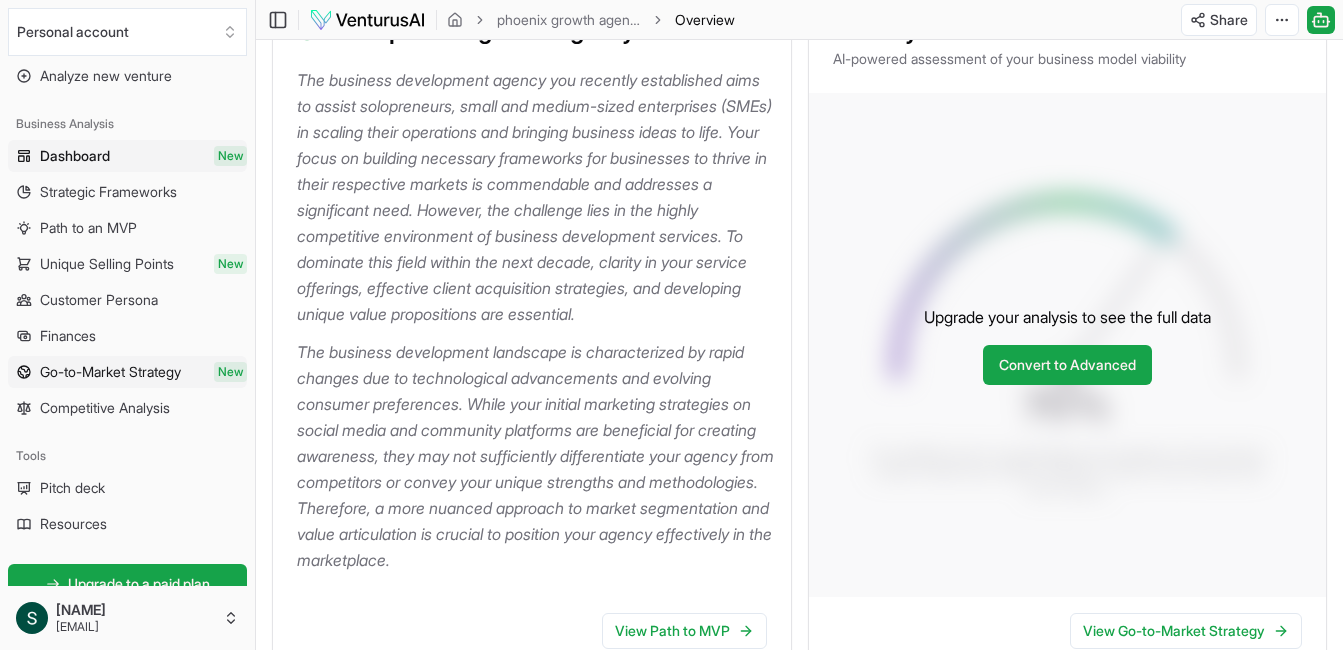 click on "Go-to-Market Strategy New" at bounding box center [127, 372] 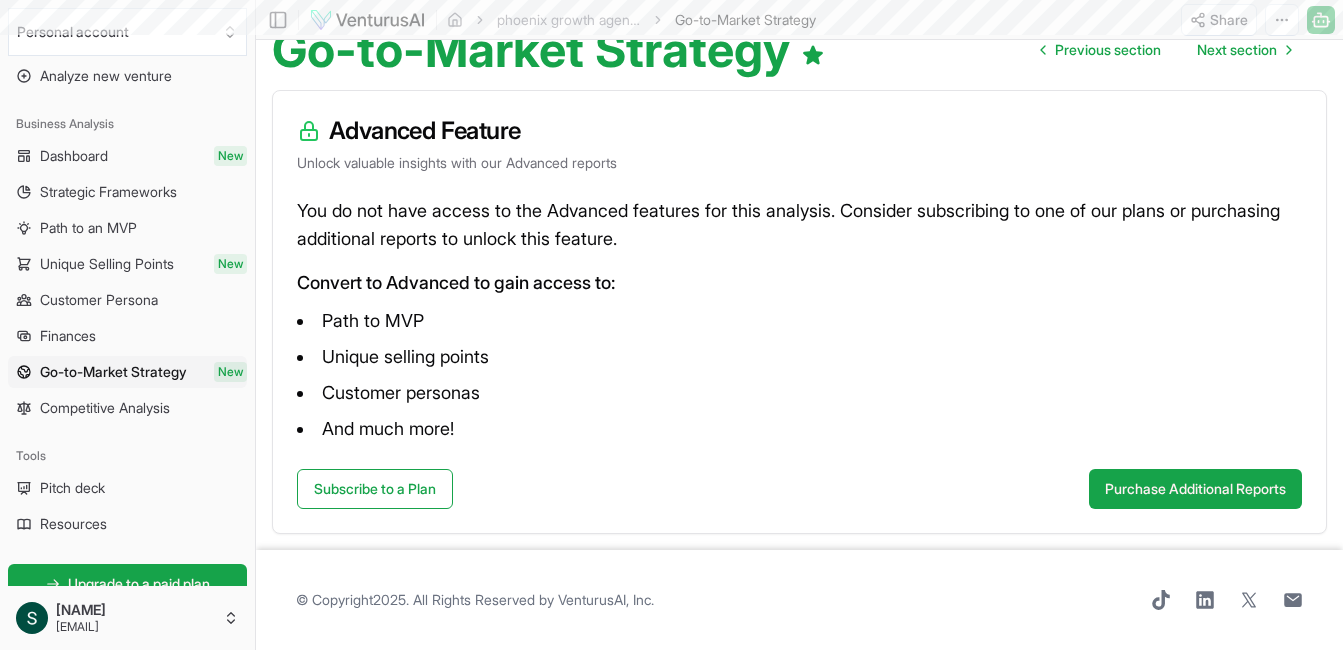 scroll, scrollTop: 0, scrollLeft: 0, axis: both 